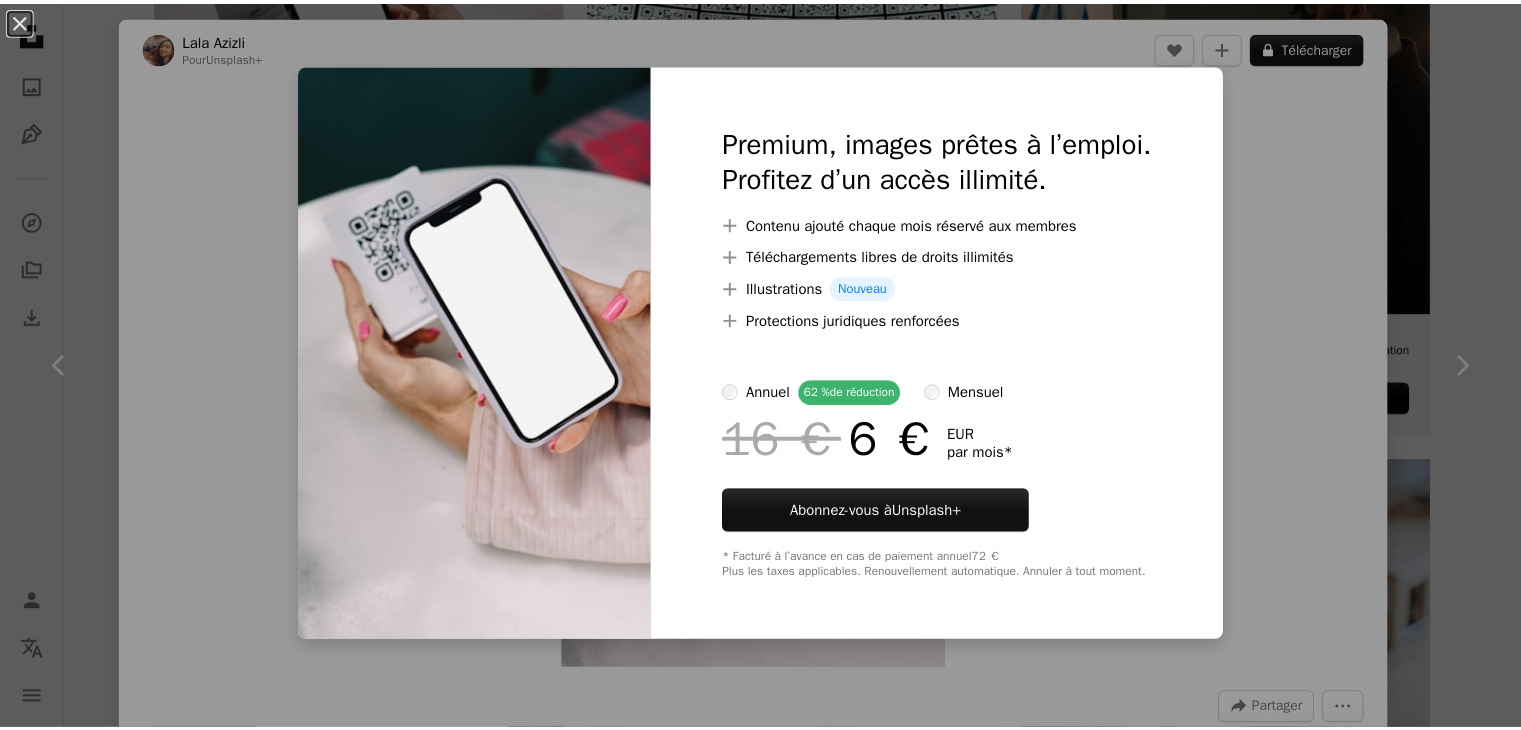 scroll, scrollTop: 600, scrollLeft: 0, axis: vertical 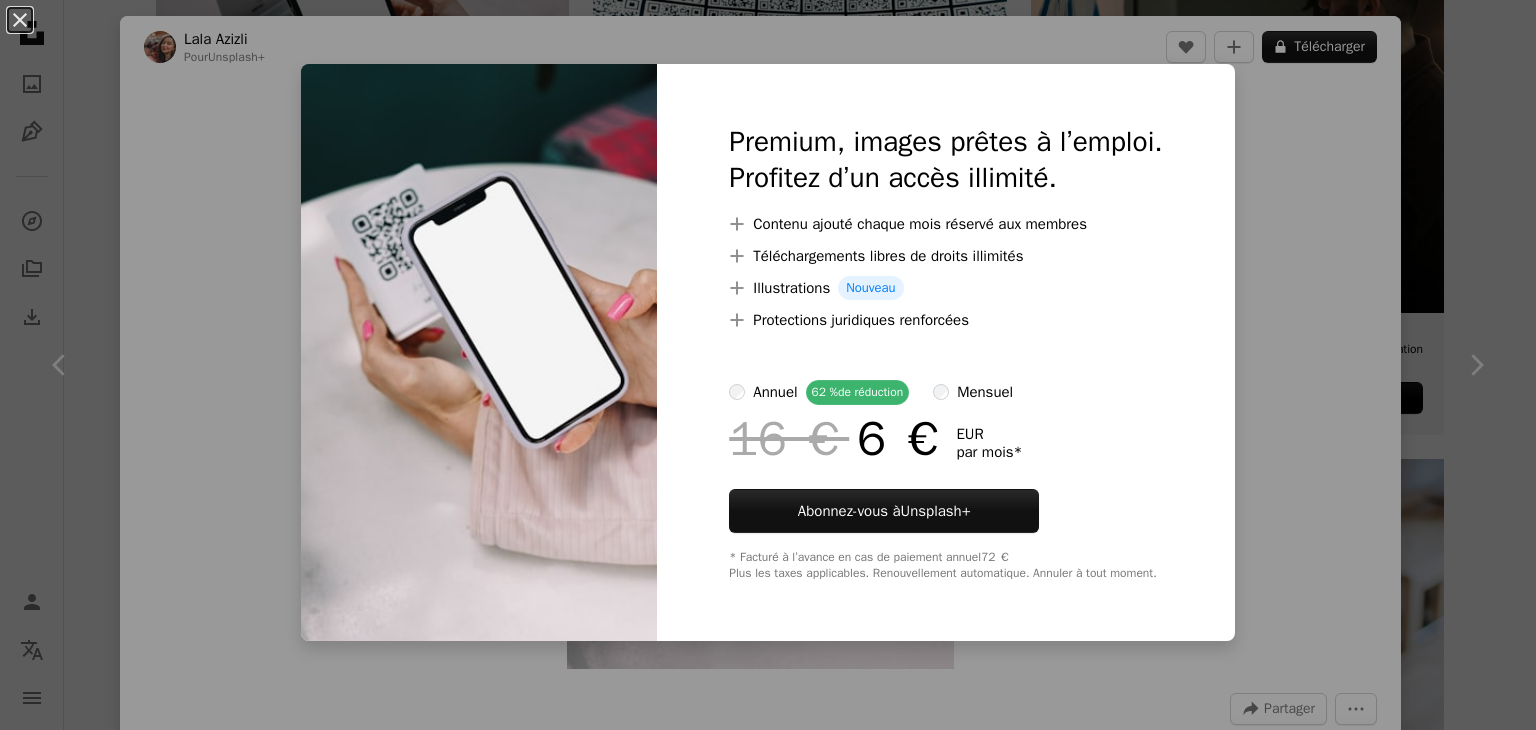 click on "An X shape Premium, images prêtes à l’emploi. Profitez d’un accès illimité. A plus sign Contenu ajouté chaque mois réservé aux membres A plus sign Téléchargements libres de droits illimités A plus sign Illustrations  Nouveau A plus sign Protections juridiques renforcées annuel 62 %  de réduction mensuel 16 €   6 € EUR par mois * Abonnez-vous à  Unsplash+ * Facturé à l’avance en cas de paiement annuel  72 € Plus les taxes applicables. Renouvellement automatique. Annuler à tout moment." at bounding box center (768, 365) 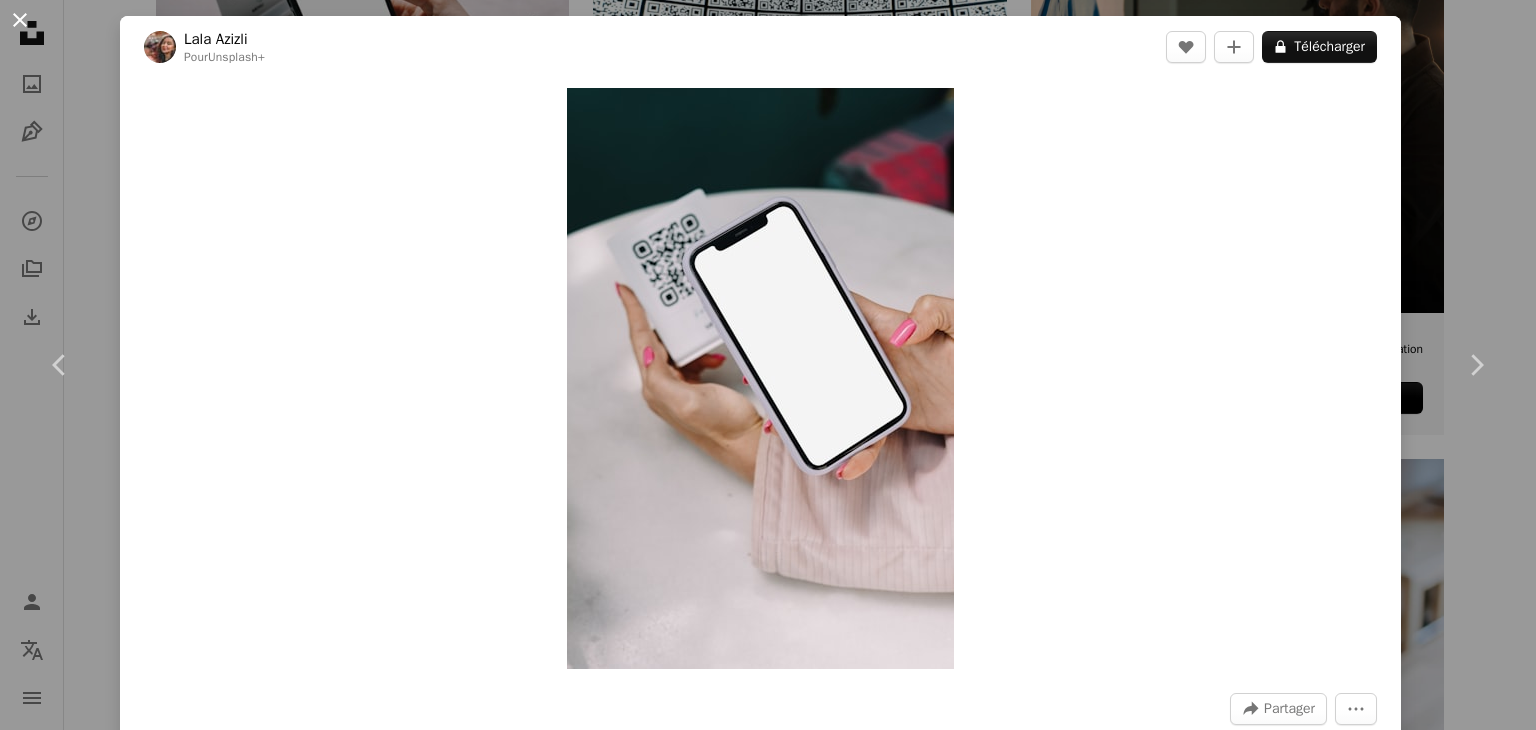 click on "An X shape" at bounding box center (20, 20) 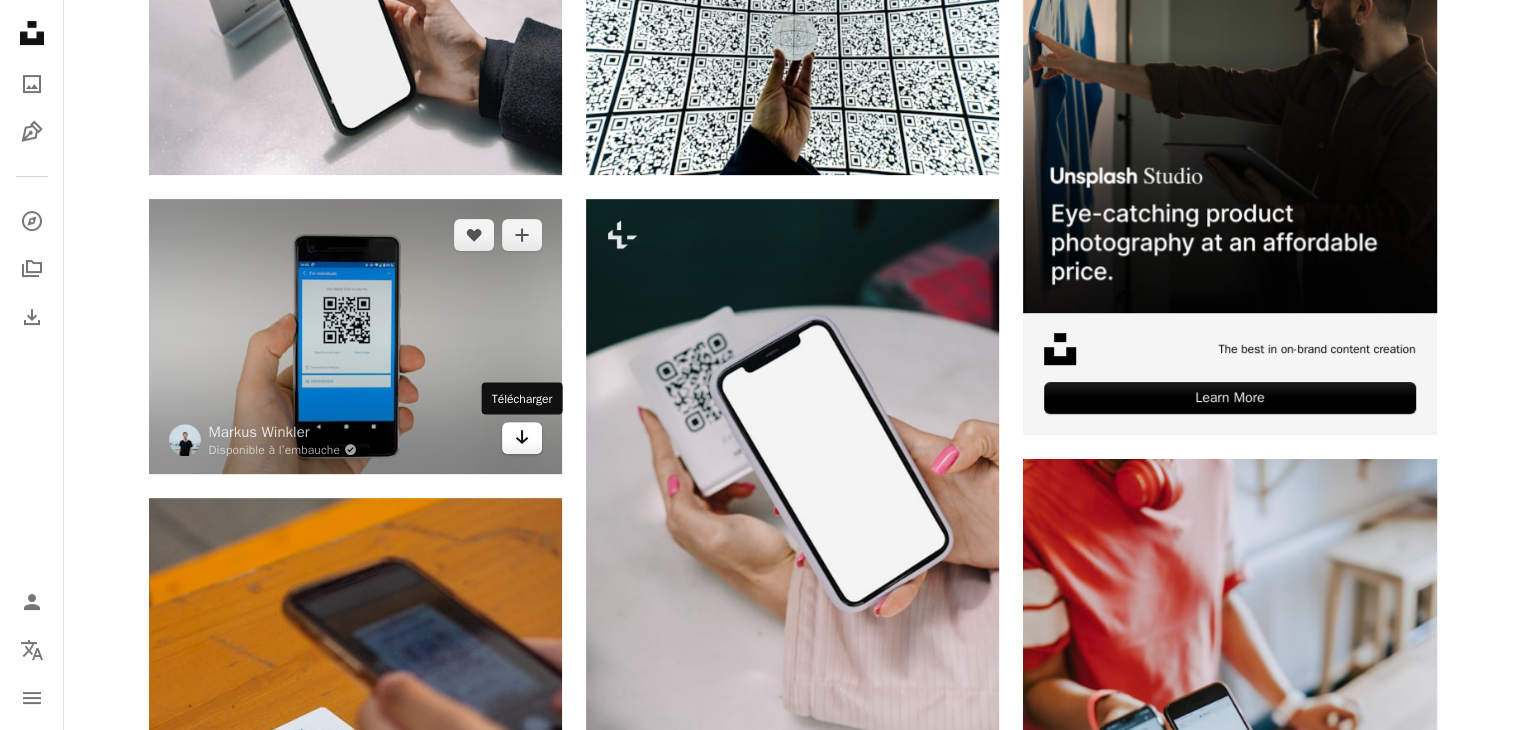 click on "Arrow pointing down" at bounding box center (522, 438) 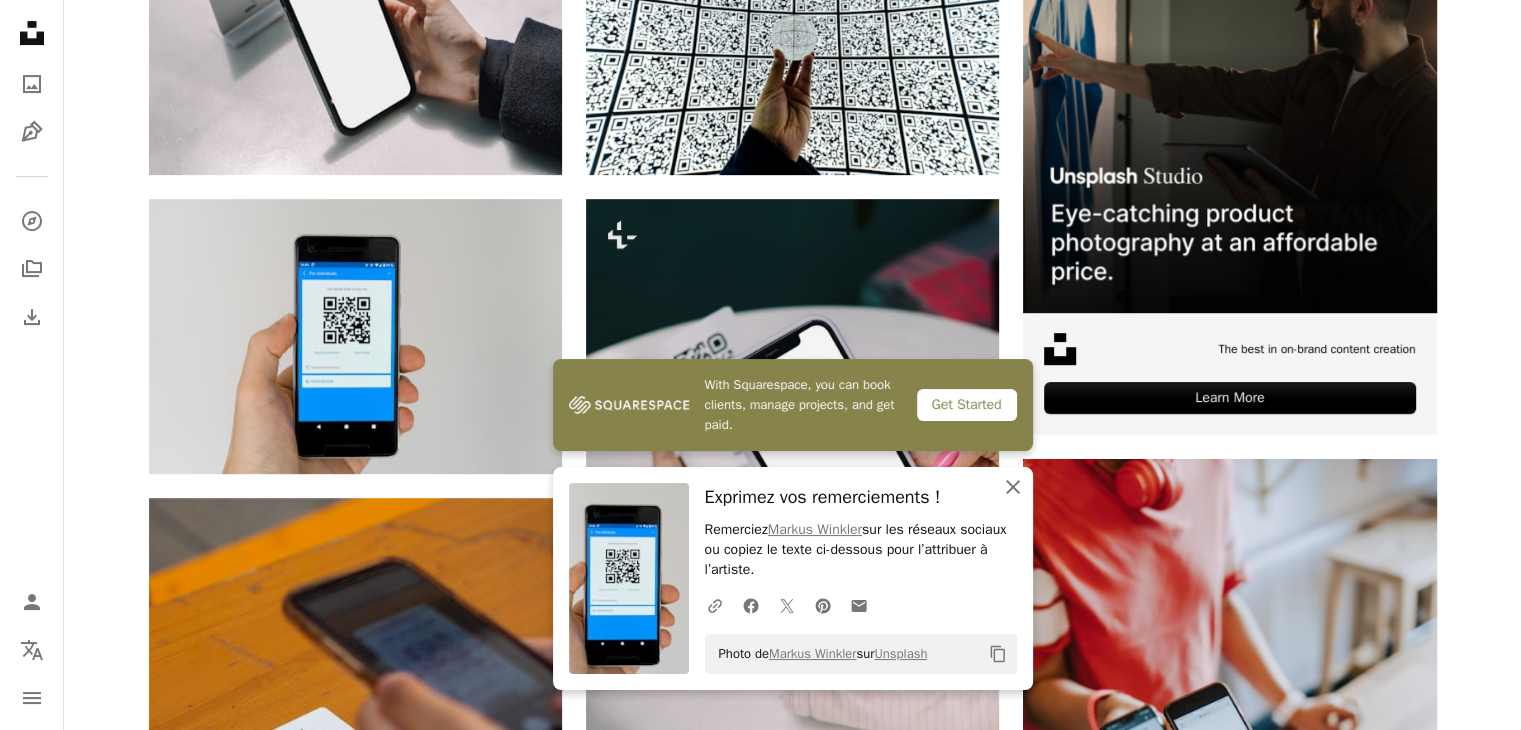 click 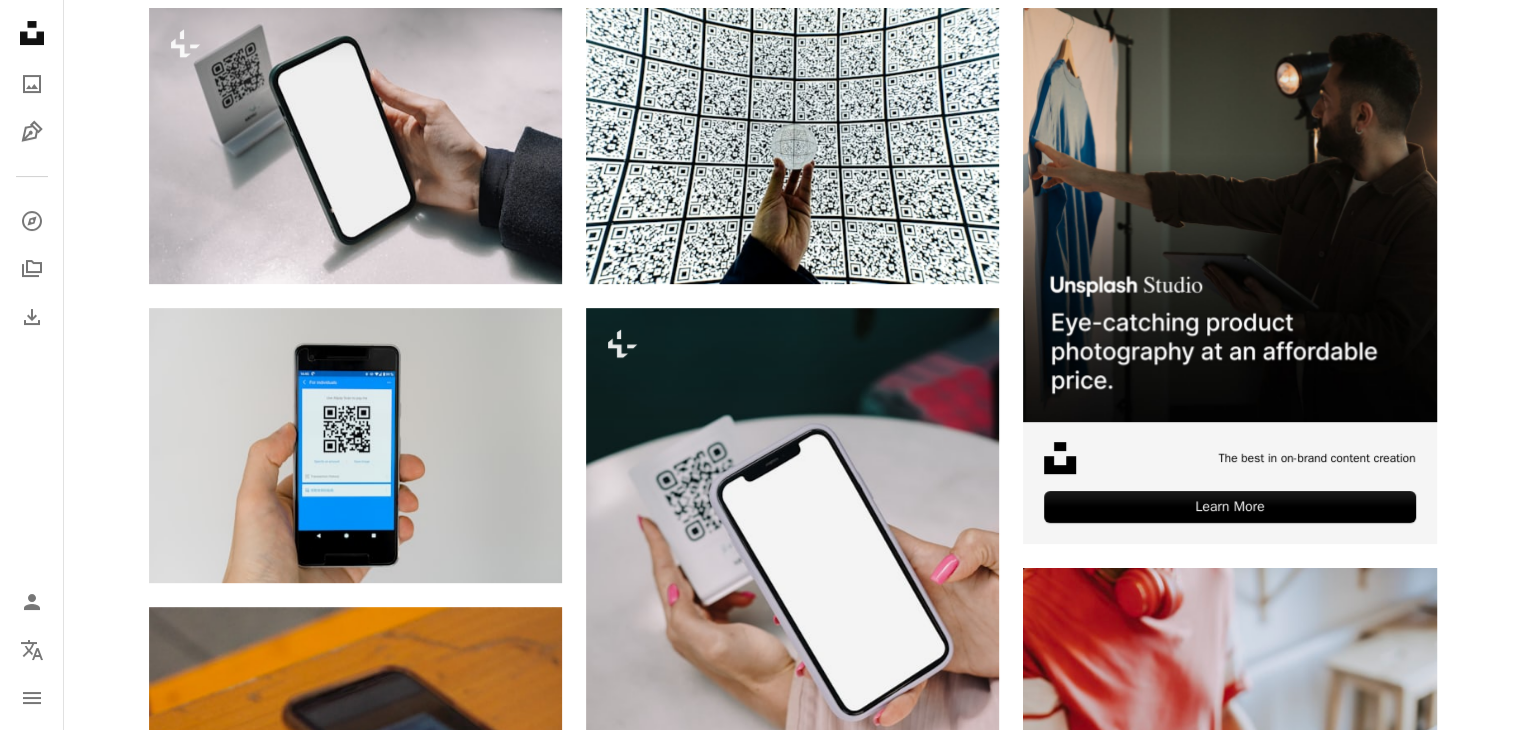scroll, scrollTop: 500, scrollLeft: 0, axis: vertical 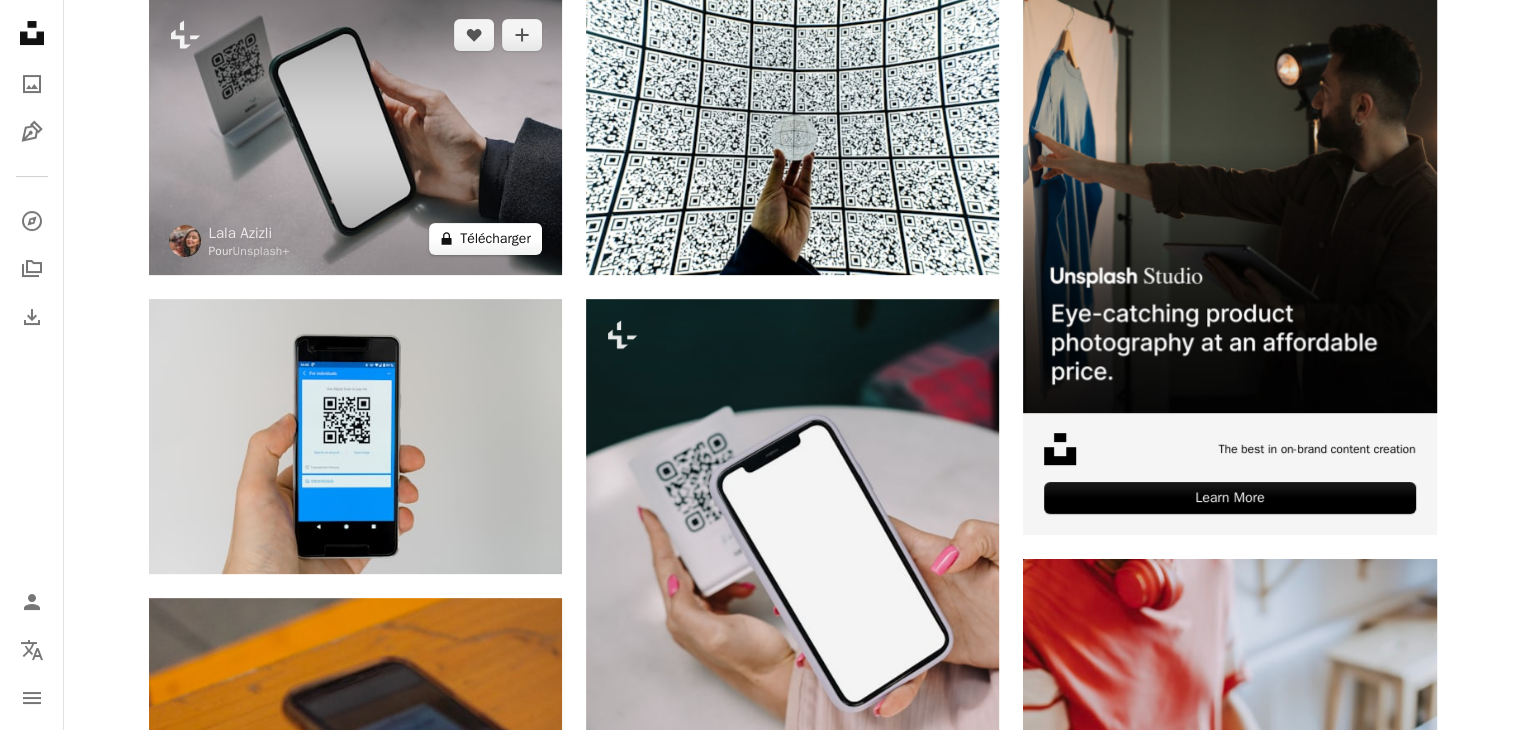 click on "A lock Télécharger" at bounding box center [485, 239] 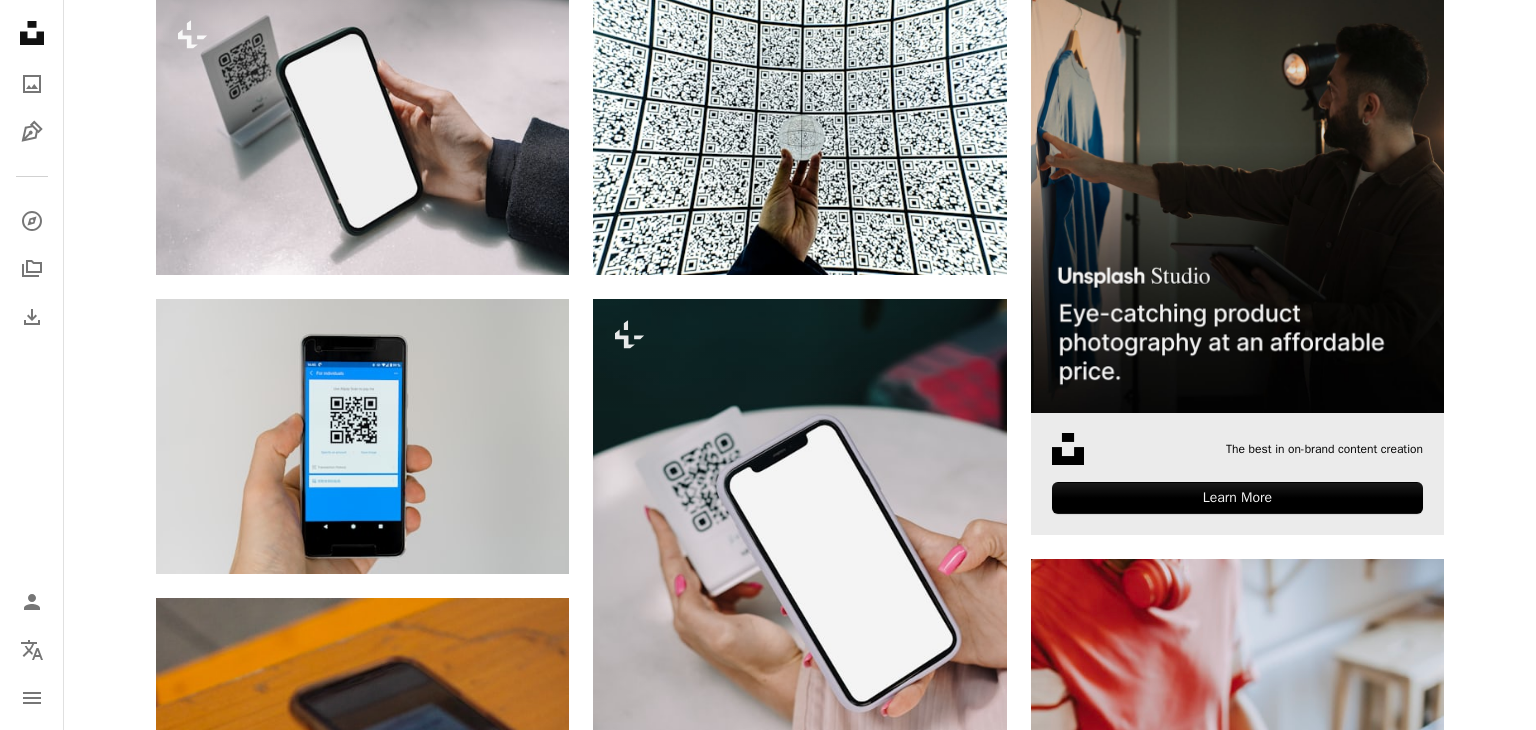 click on "An X shape Premium, images prêtes à l’emploi. Profitez d’un accès illimité. A plus sign Contenu ajouté chaque mois réservé aux membres A plus sign Téléchargements libres de droits illimités A plus sign Illustrations  Nouveau A plus sign Protections juridiques renforcées annuel 62 %  de réduction mensuel 16 €   6 € EUR par mois * Abonnez-vous à  Unsplash+ * Facturé à l’avance en cas de paiement annuel  72 € Plus les taxes applicables. Renouvellement automatique. Annuler à tout moment." at bounding box center [768, 4614] 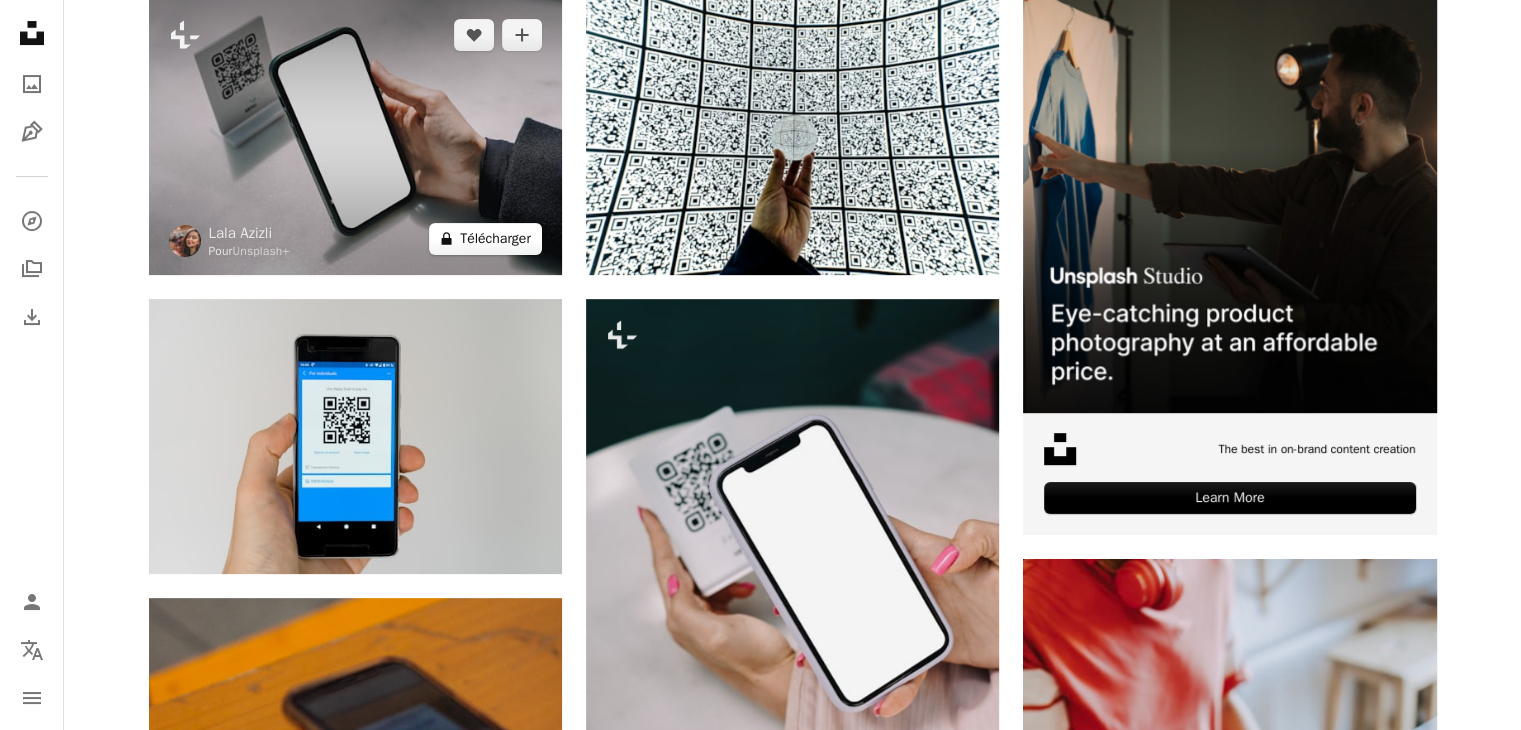 click on "A lock Télécharger" at bounding box center [485, 239] 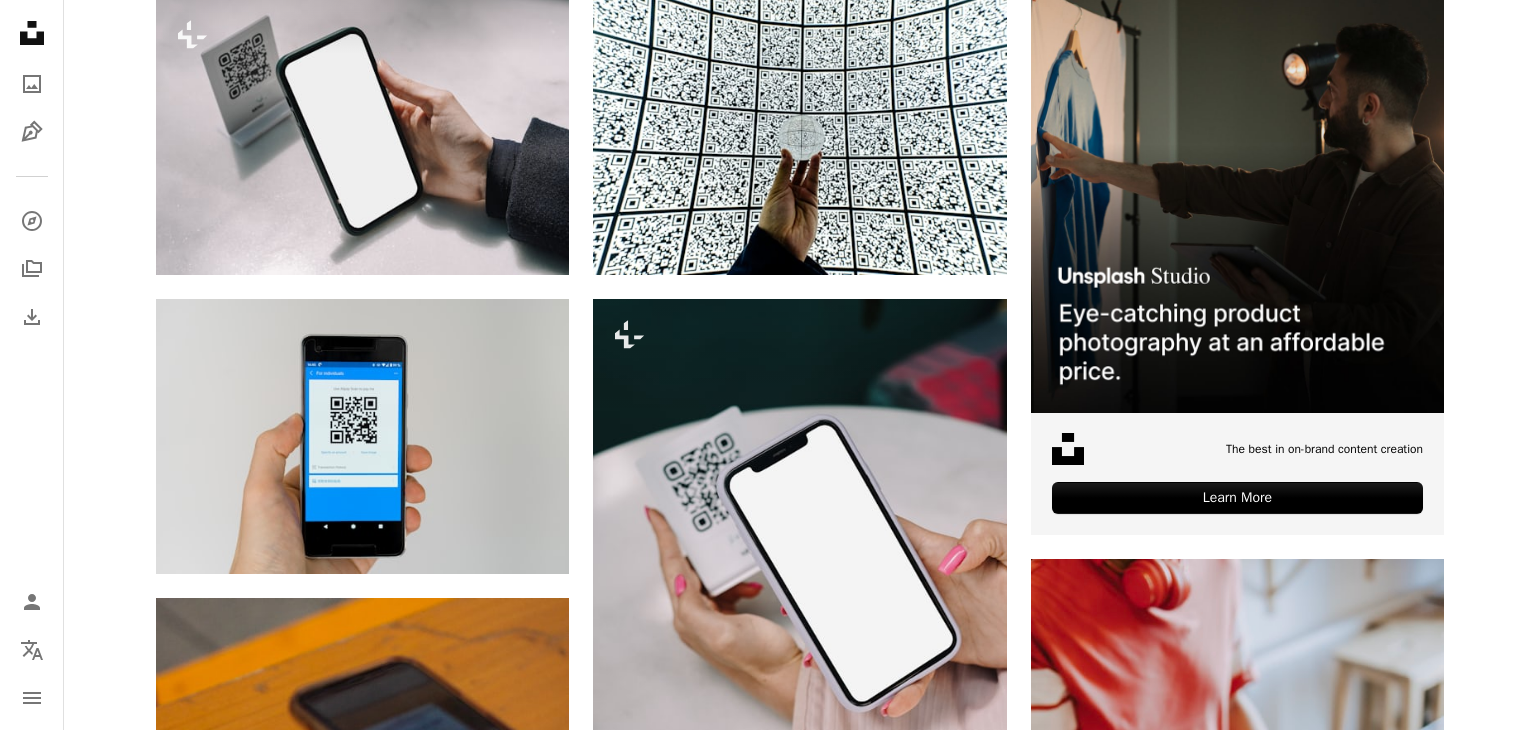 click on "An X shape Premium, images prêtes à l’emploi. Profitez d’un accès illimité. A plus sign Contenu ajouté chaque mois réservé aux membres A plus sign Téléchargements libres de droits illimités A plus sign Illustrations  Nouveau A plus sign Protections juridiques renforcées annuel 62 %  de réduction mensuel 16 €   6 € EUR par mois * Abonnez-vous à  Unsplash+ * Facturé à l’avance en cas de paiement annuel  72 € Plus les taxes applicables. Renouvellement automatique. Annuler à tout moment." at bounding box center (768, 4614) 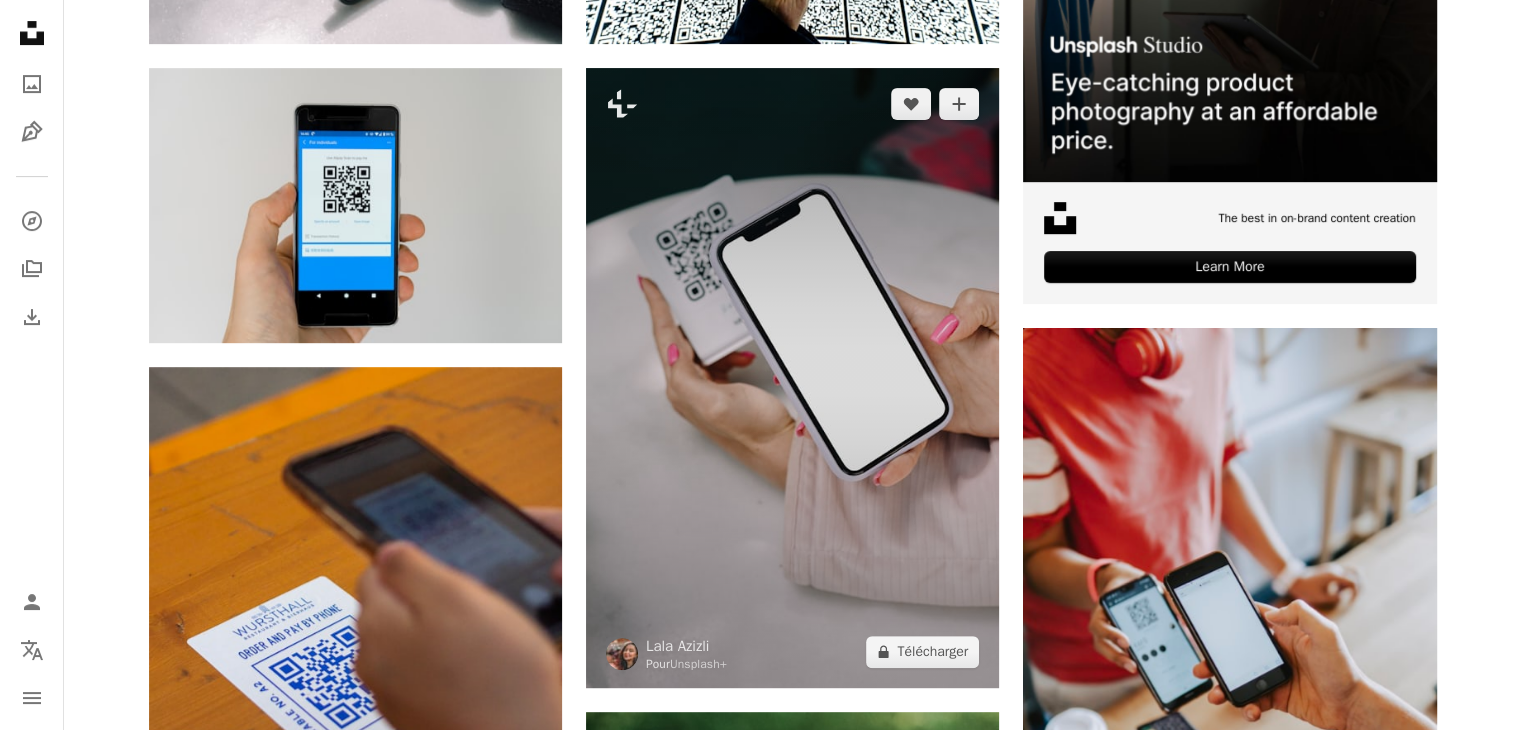 scroll, scrollTop: 900, scrollLeft: 0, axis: vertical 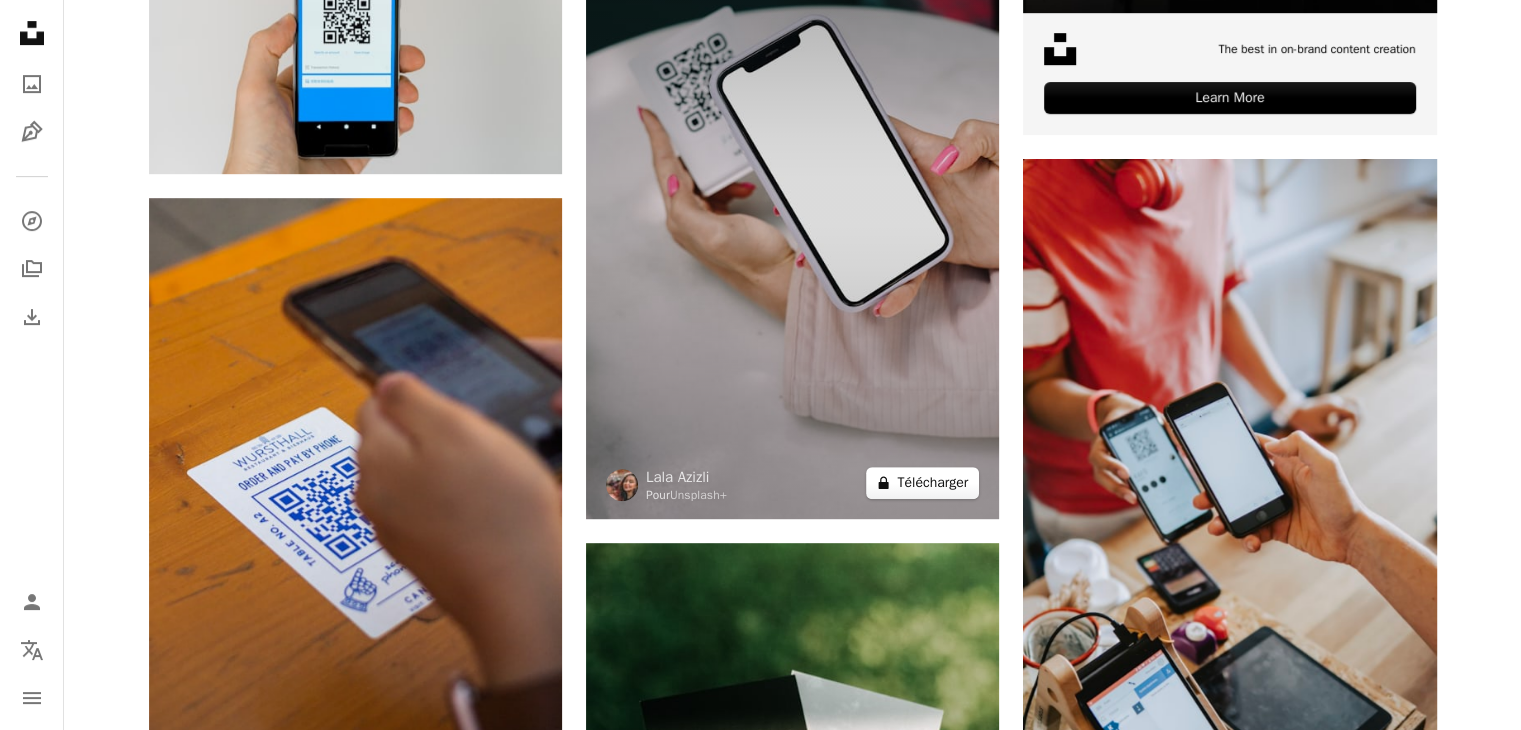 click on "A lock Télécharger" at bounding box center [922, 483] 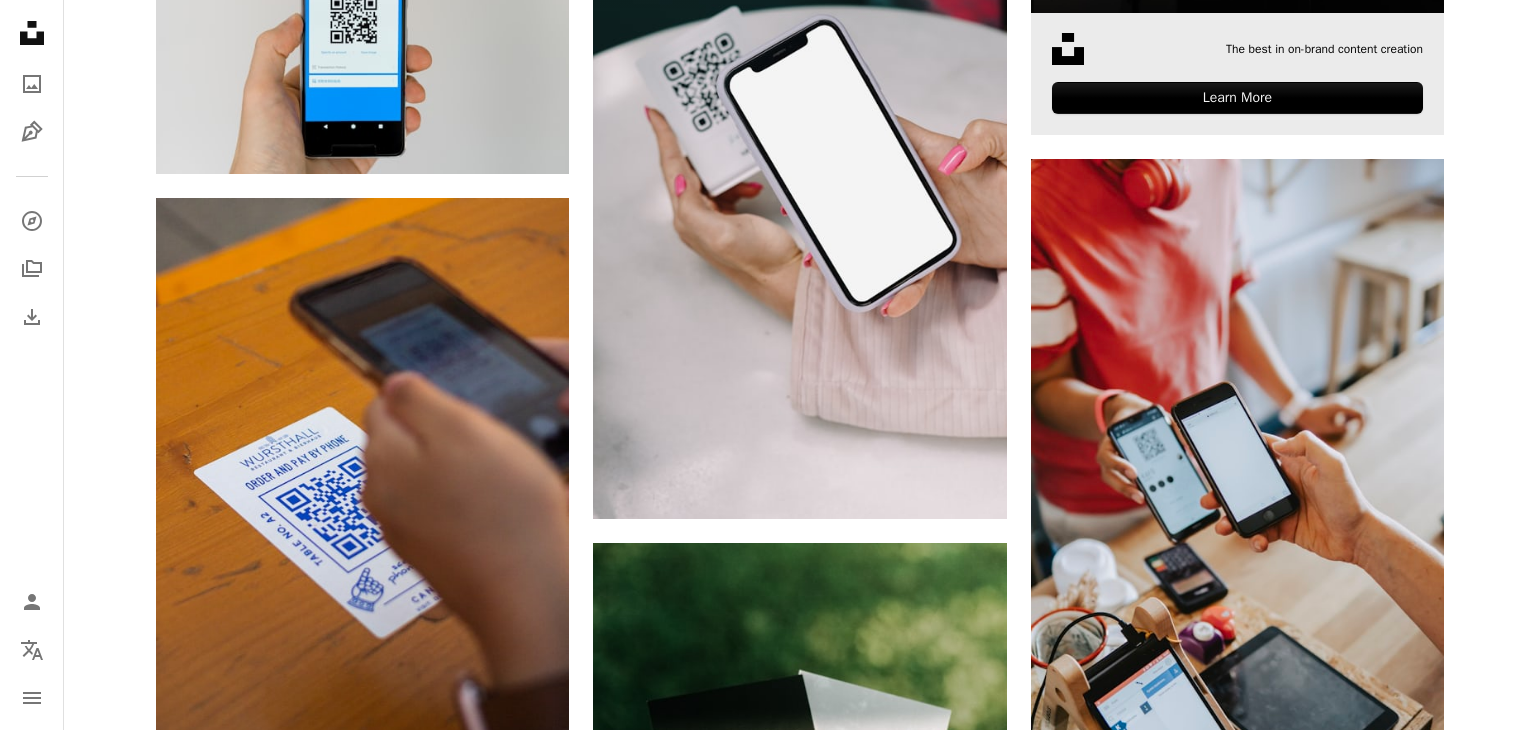 drag, startPoint x: 1262, startPoint y: 106, endPoint x: 1302, endPoint y: 102, distance: 40.1995 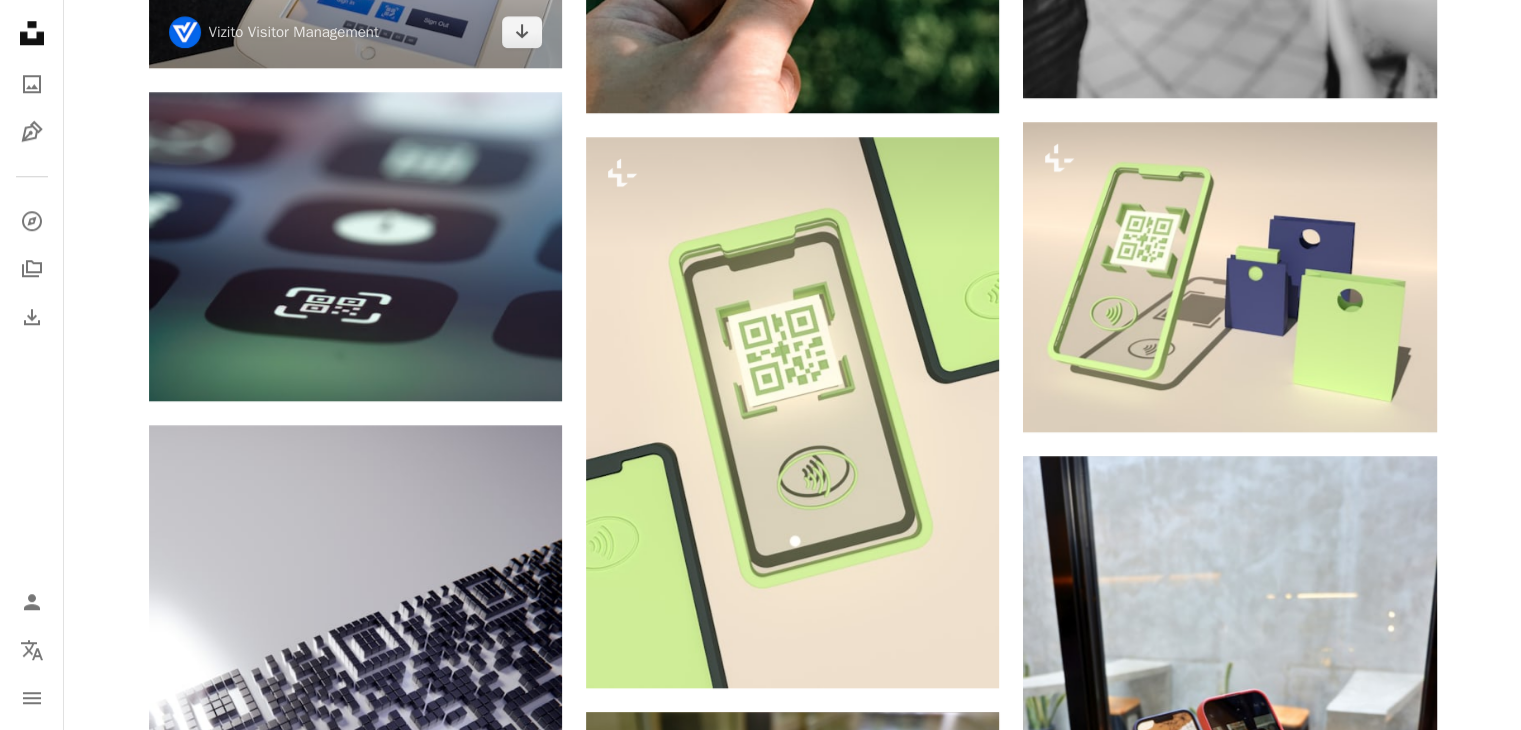 scroll, scrollTop: 1900, scrollLeft: 0, axis: vertical 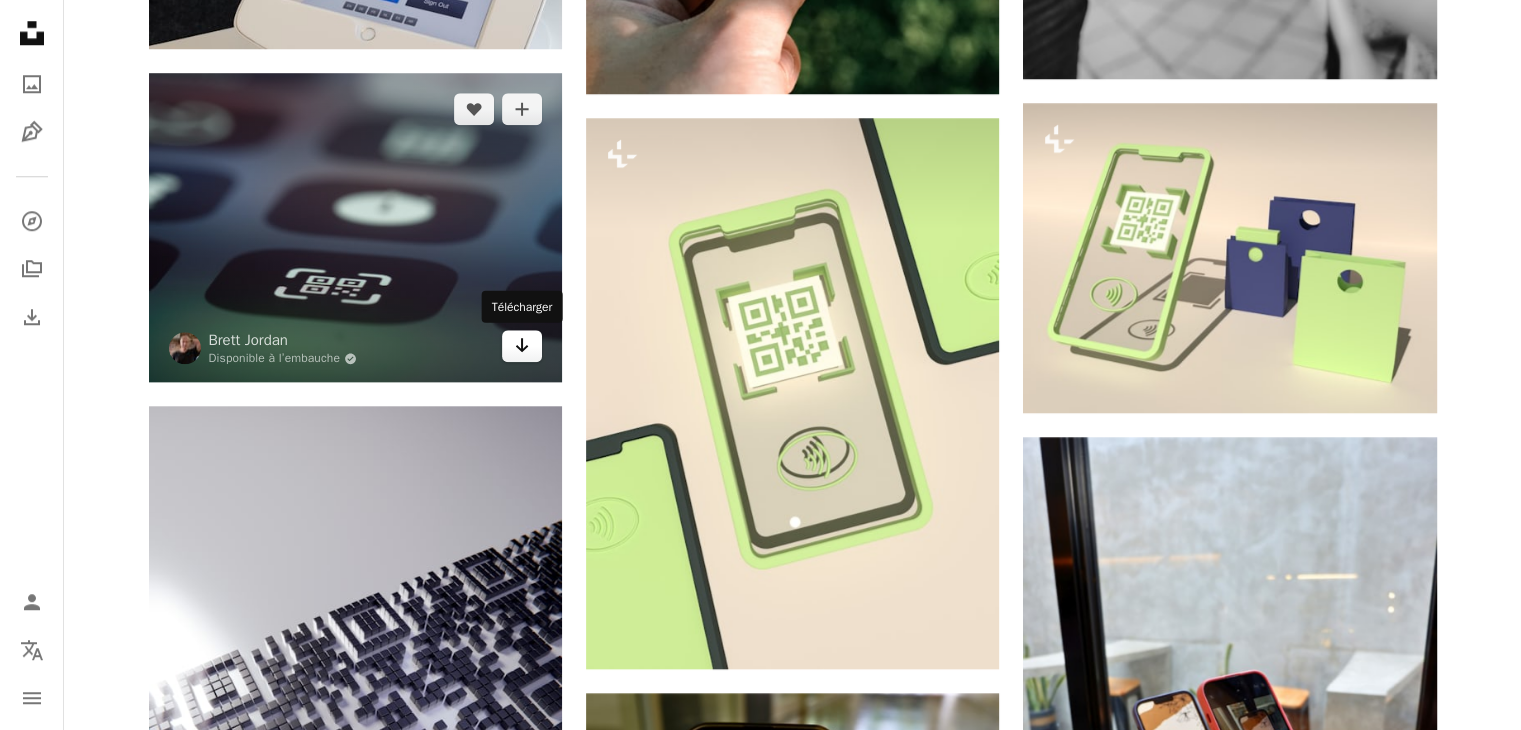 click on "Arrow pointing down" 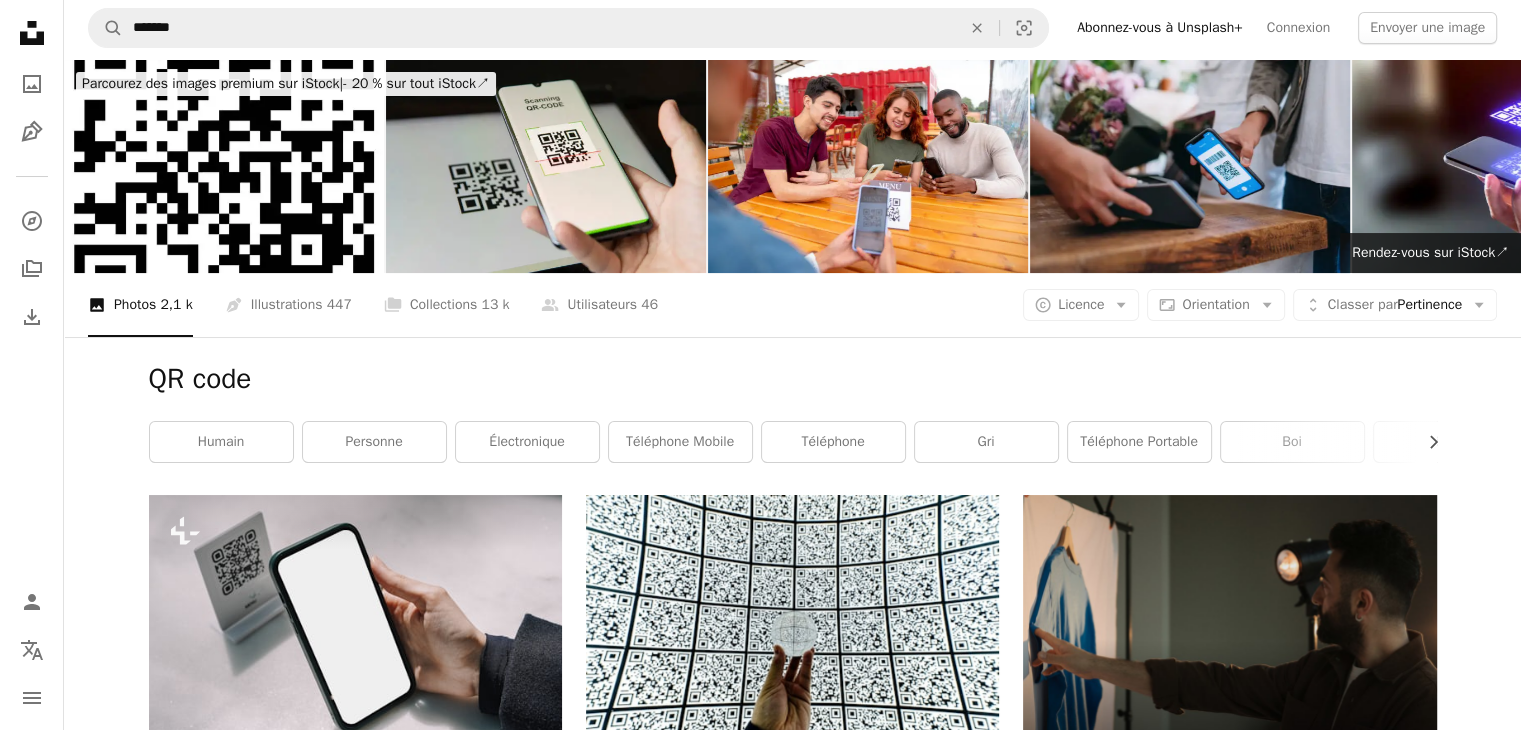 scroll, scrollTop: 0, scrollLeft: 0, axis: both 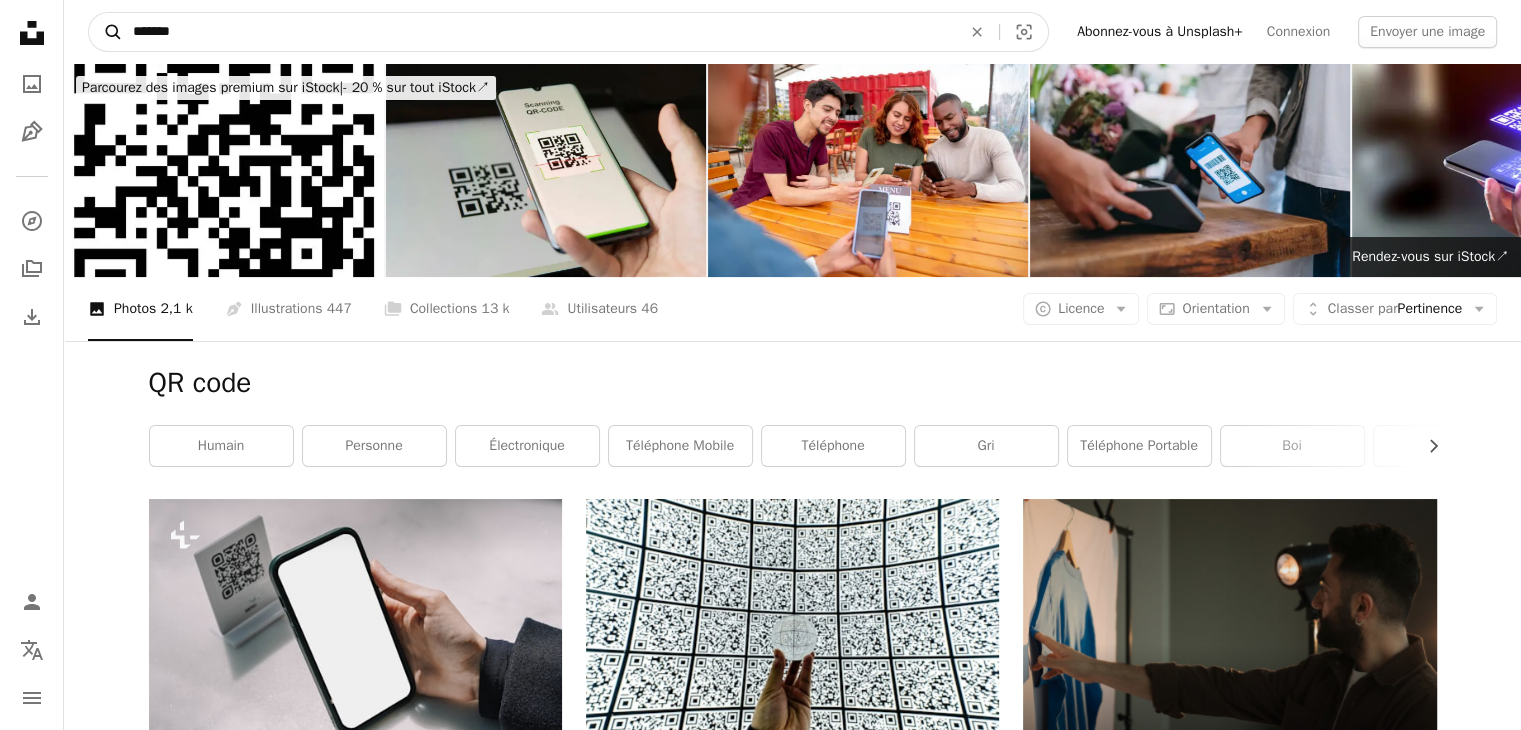 drag, startPoint x: 311, startPoint y: 21, endPoint x: 120, endPoint y: 15, distance: 191.09422 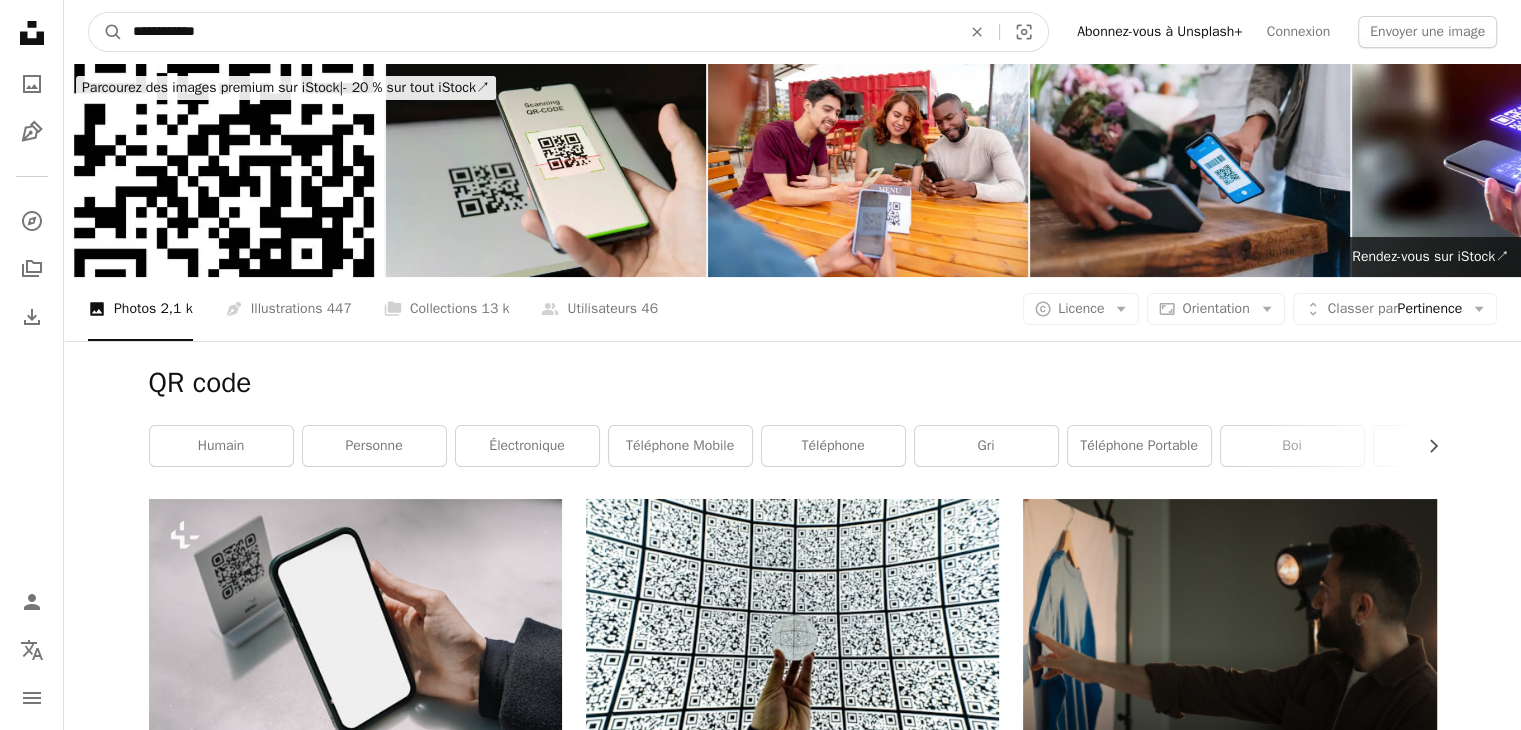 type on "**********" 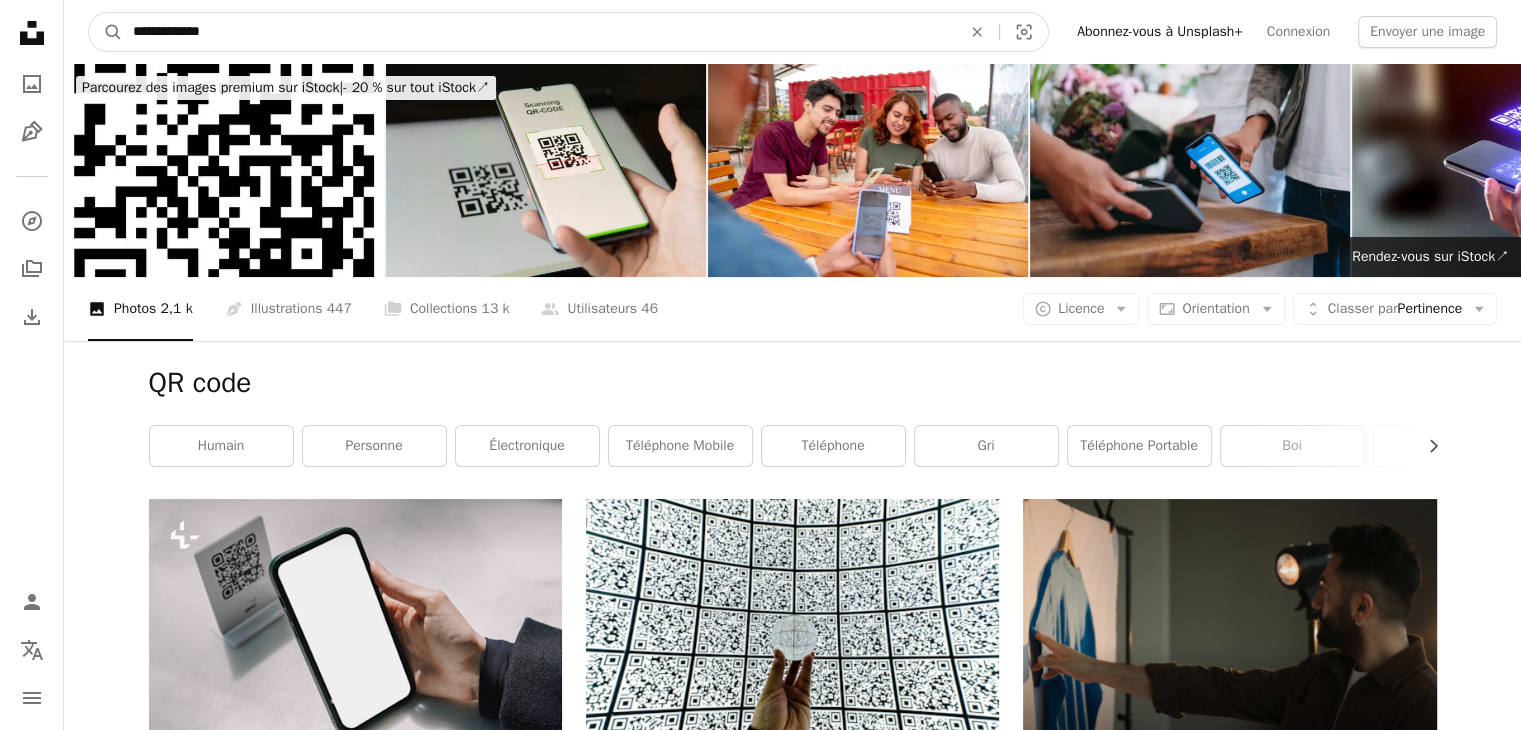 click on "A magnifying glass" at bounding box center [106, 32] 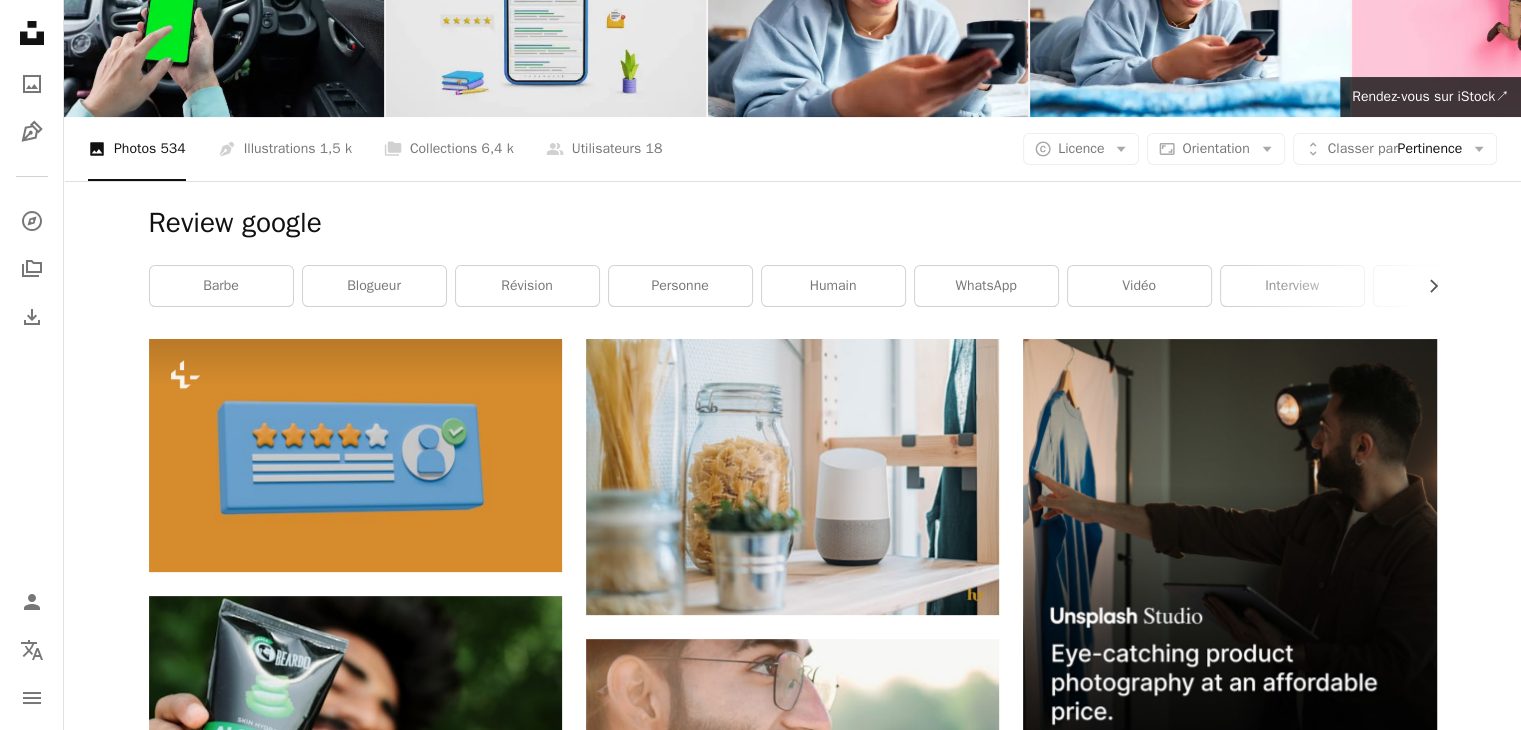 scroll, scrollTop: 0, scrollLeft: 0, axis: both 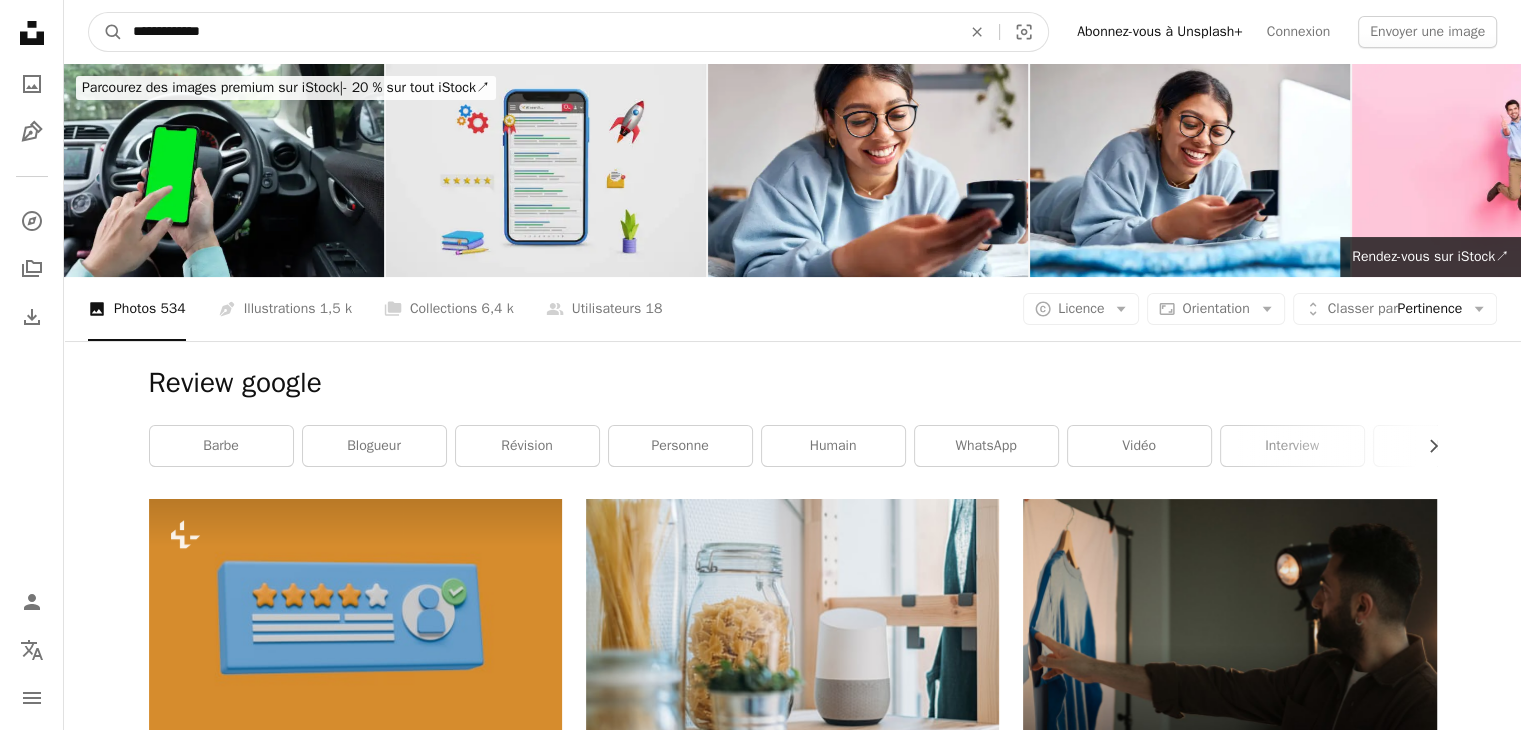 drag, startPoint x: 306, startPoint y: 34, endPoint x: 207, endPoint y: 25, distance: 99.40825 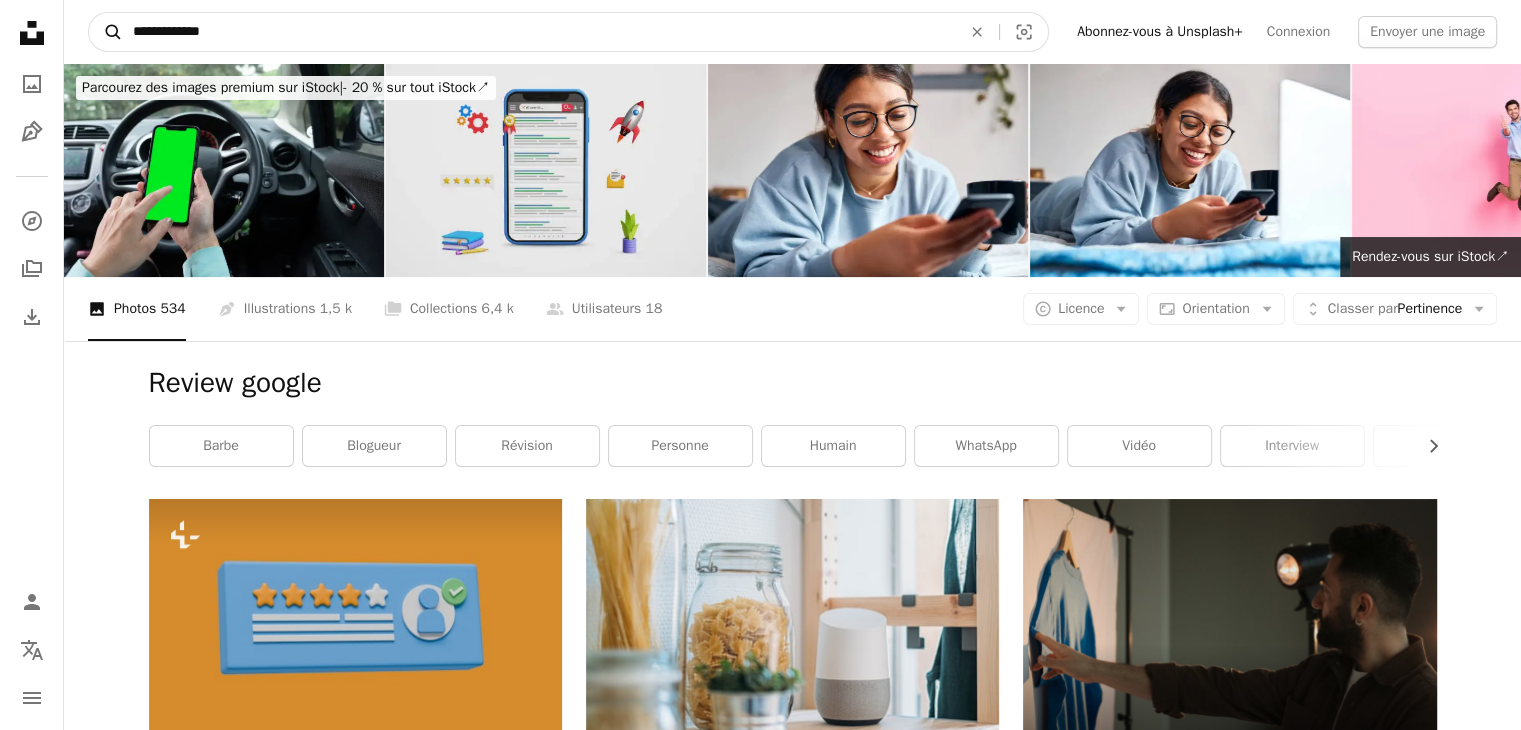 drag, startPoint x: 220, startPoint y: 42, endPoint x: 256, endPoint y: 65, distance: 42.72002 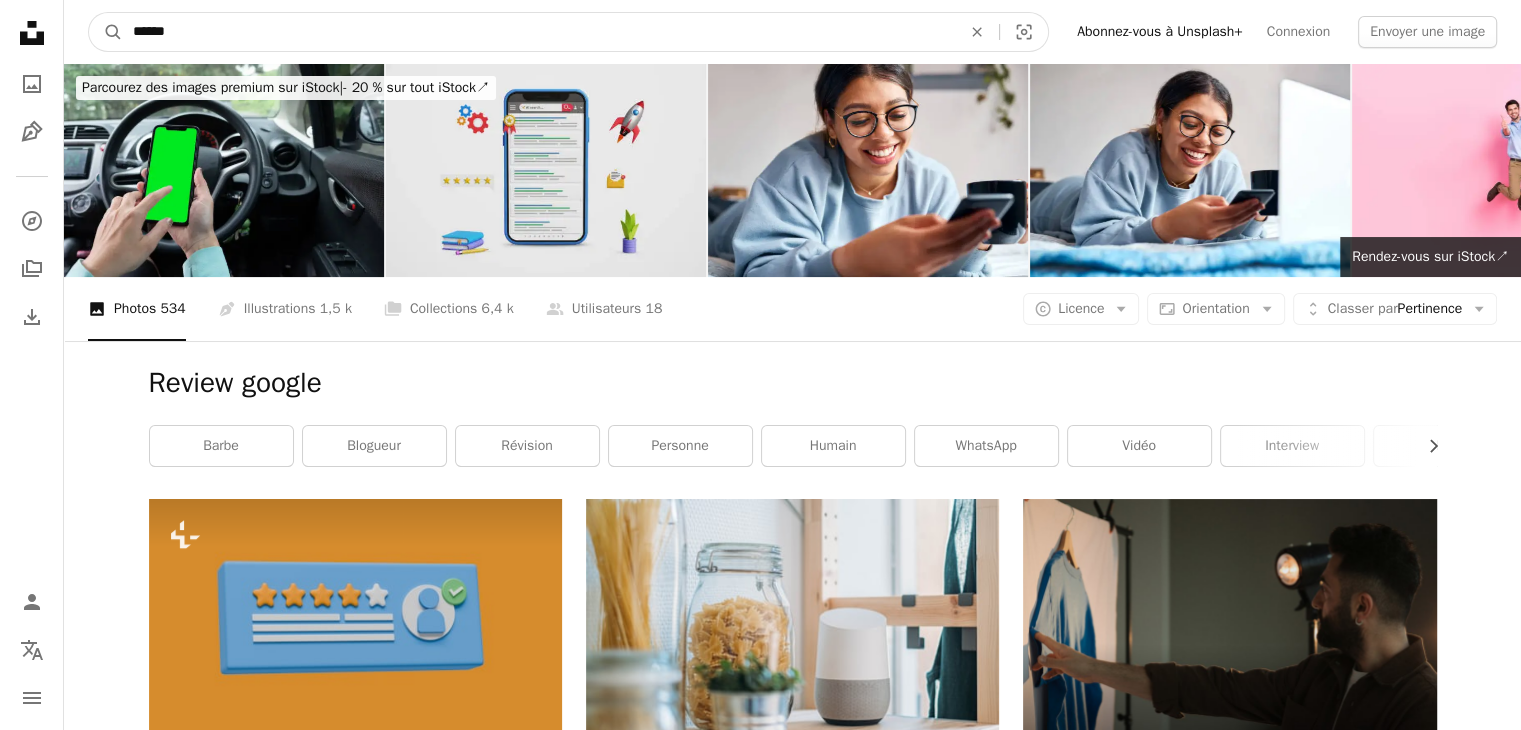 type on "******" 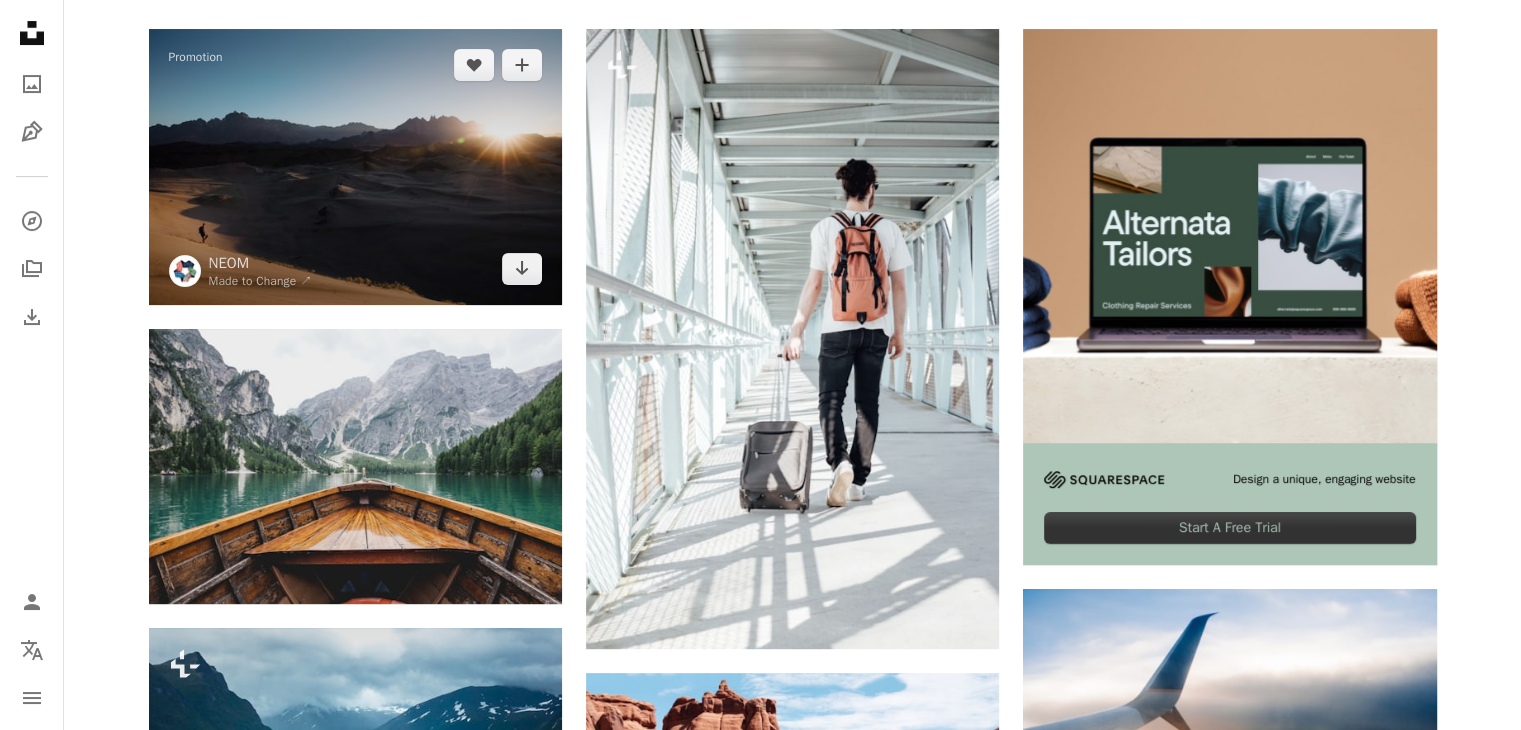 scroll, scrollTop: 600, scrollLeft: 0, axis: vertical 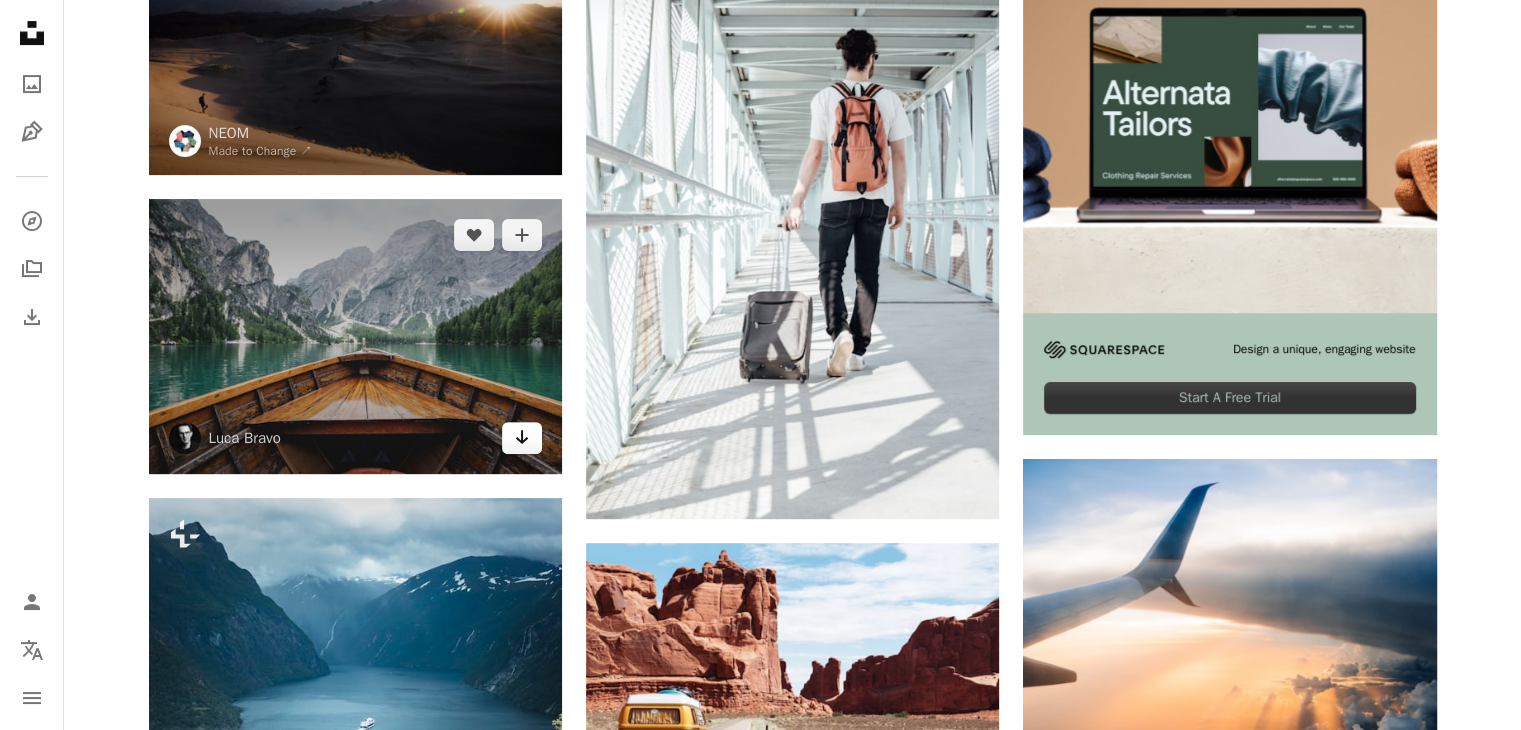 click 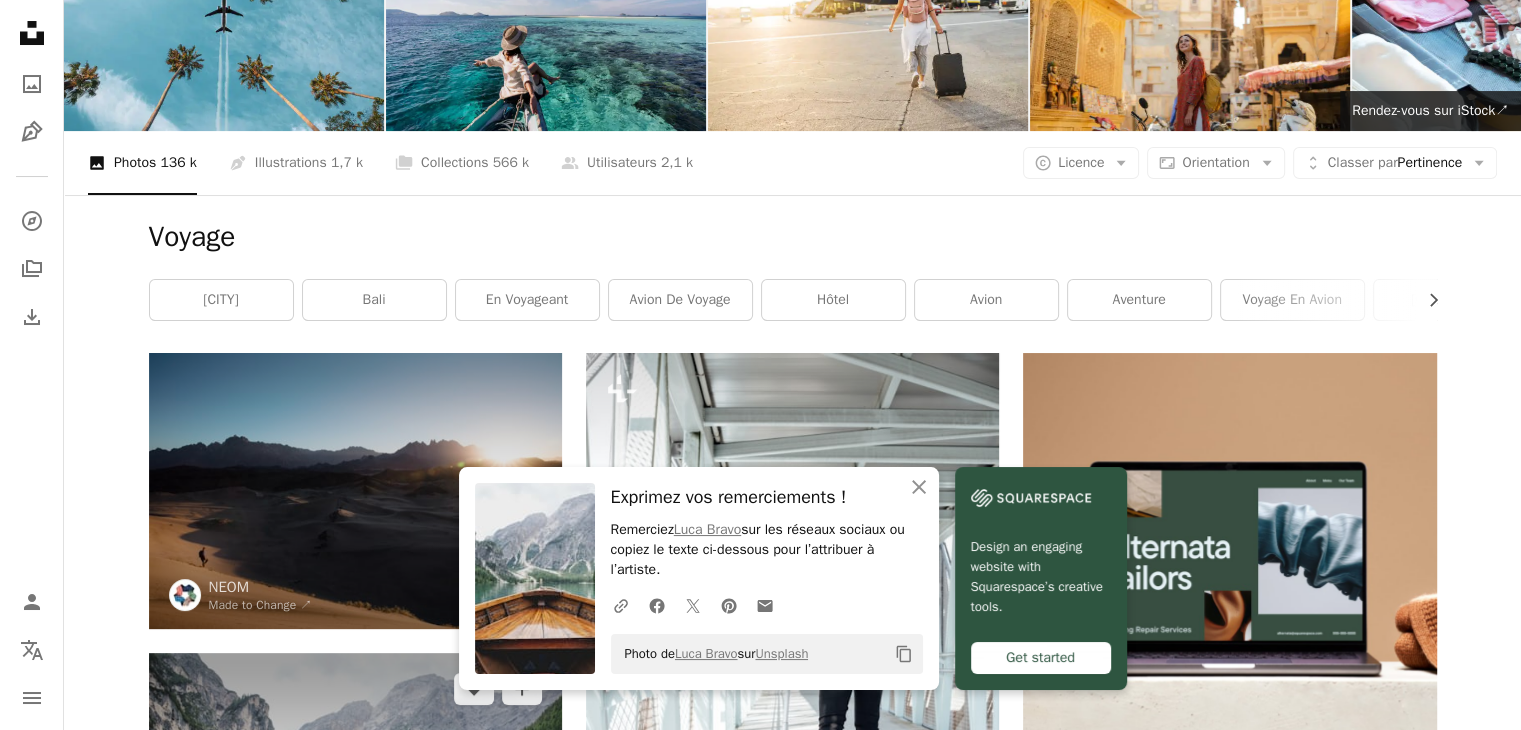 scroll, scrollTop: 0, scrollLeft: 0, axis: both 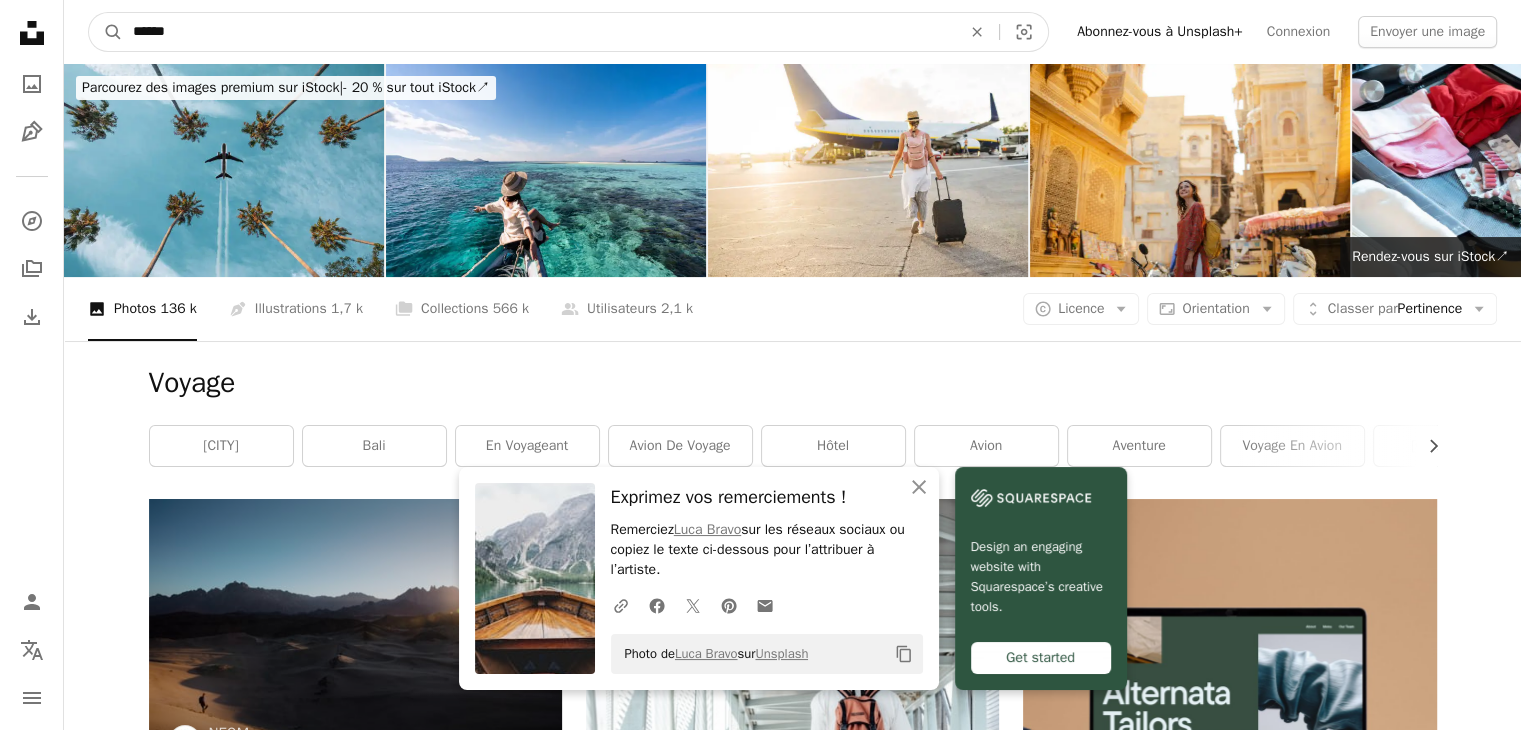 drag, startPoint x: 201, startPoint y: 35, endPoint x: 71, endPoint y: 35, distance: 130 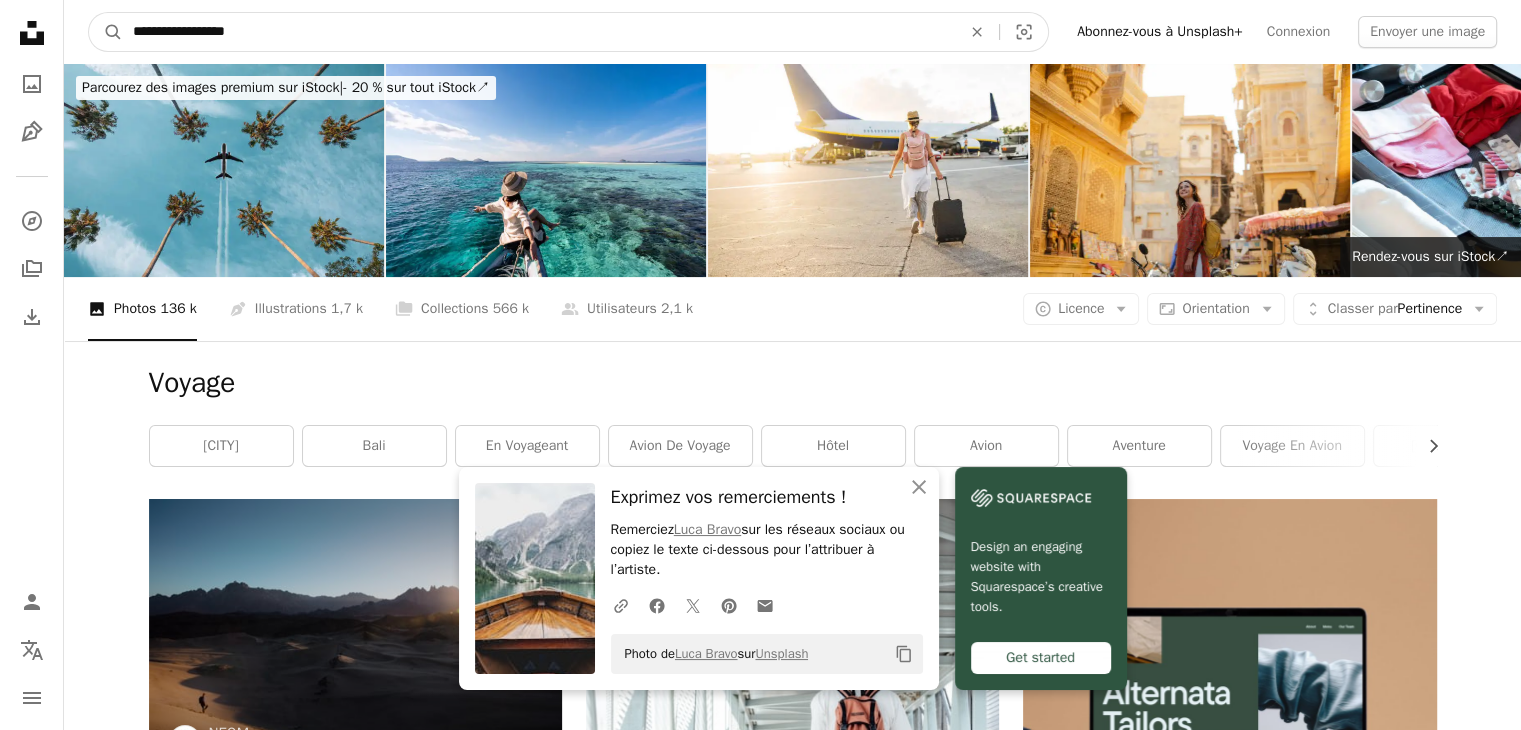 type on "**********" 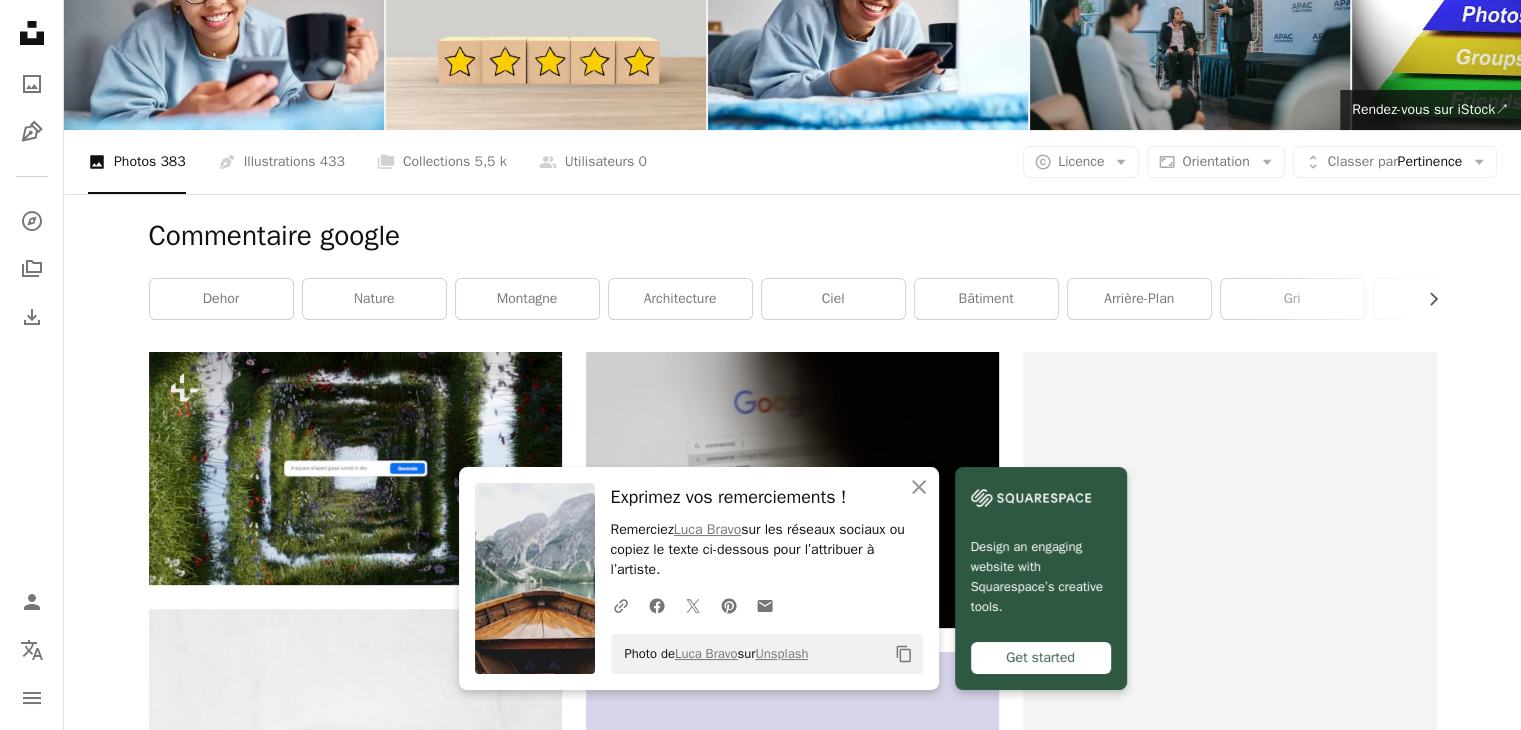 scroll, scrollTop: 400, scrollLeft: 0, axis: vertical 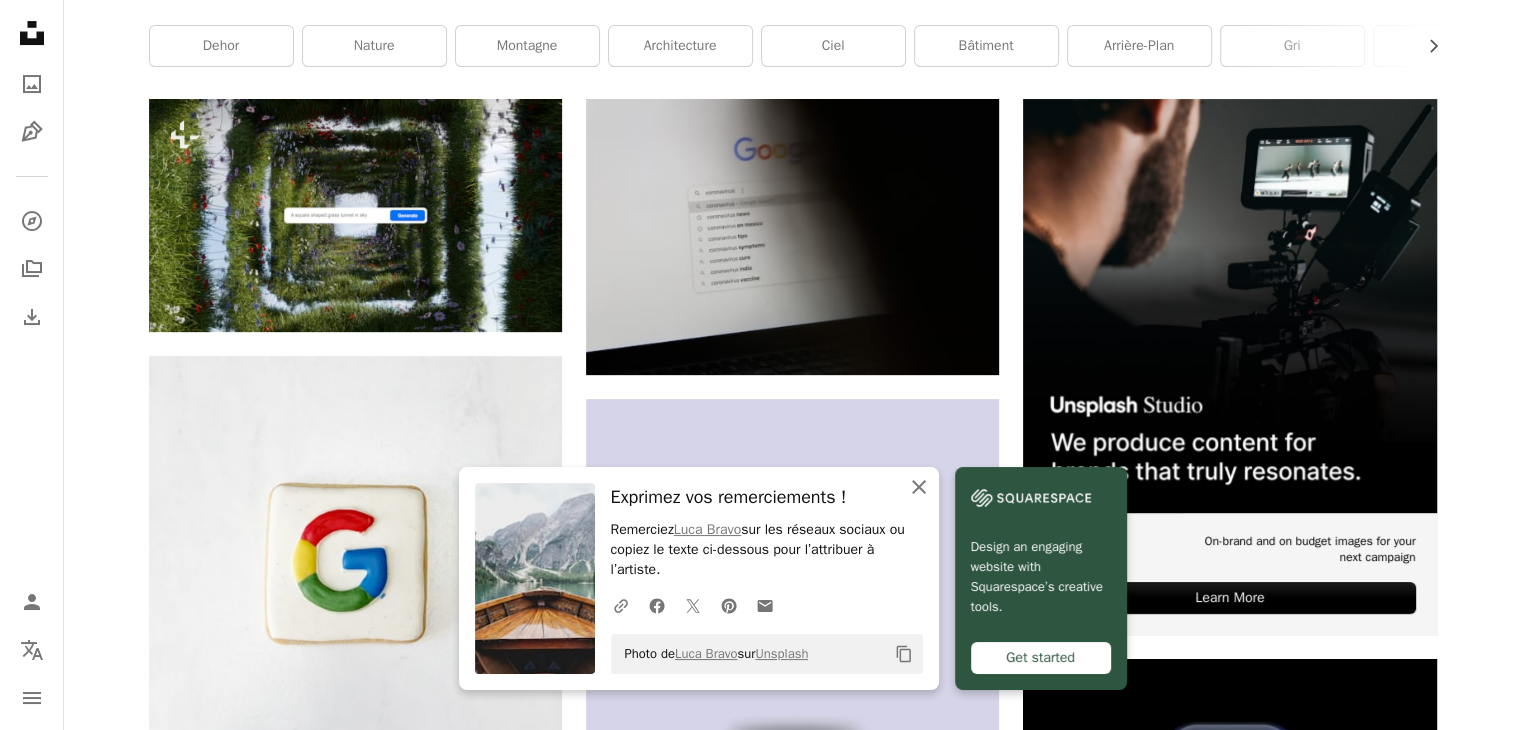 click on "An X shape Fermer" at bounding box center (919, 487) 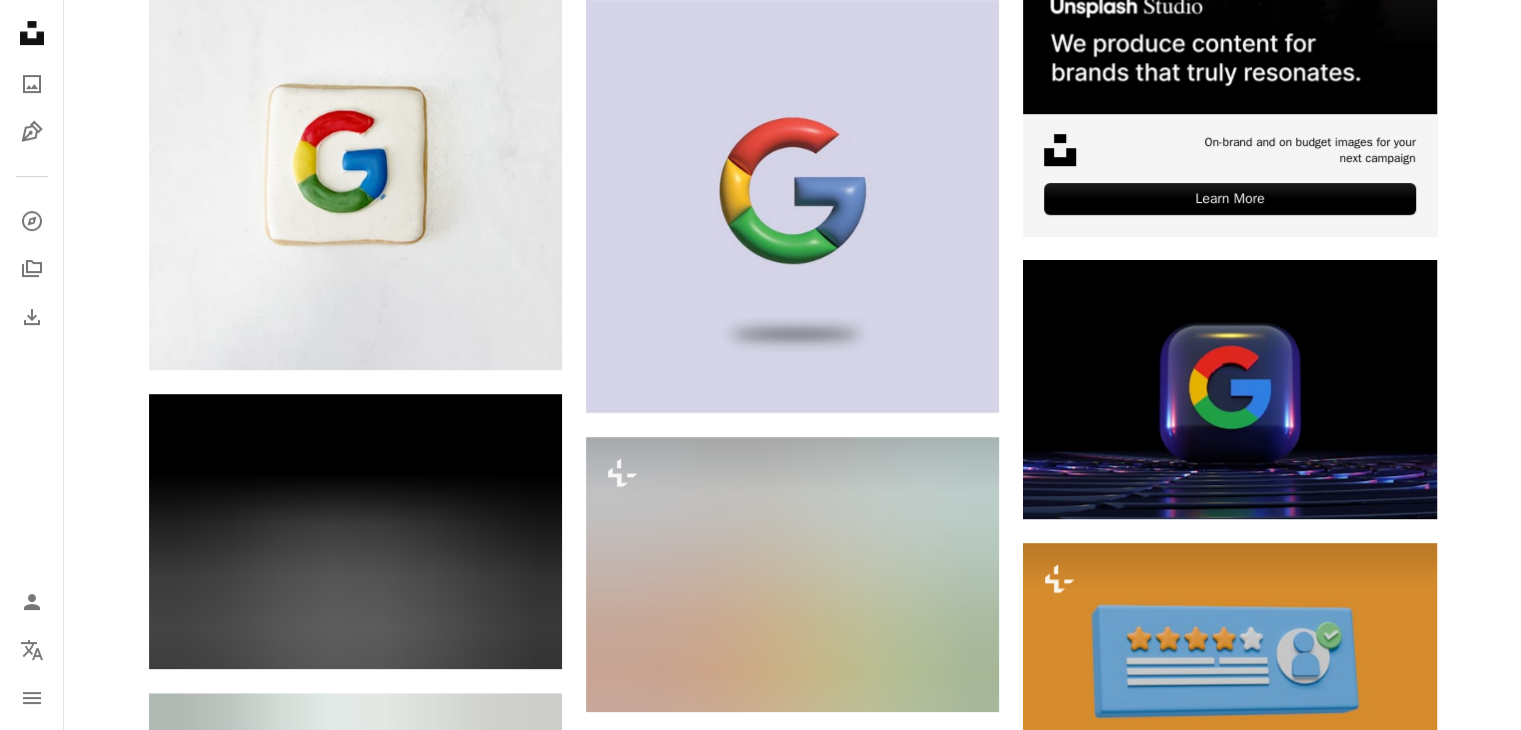 scroll, scrollTop: 800, scrollLeft: 0, axis: vertical 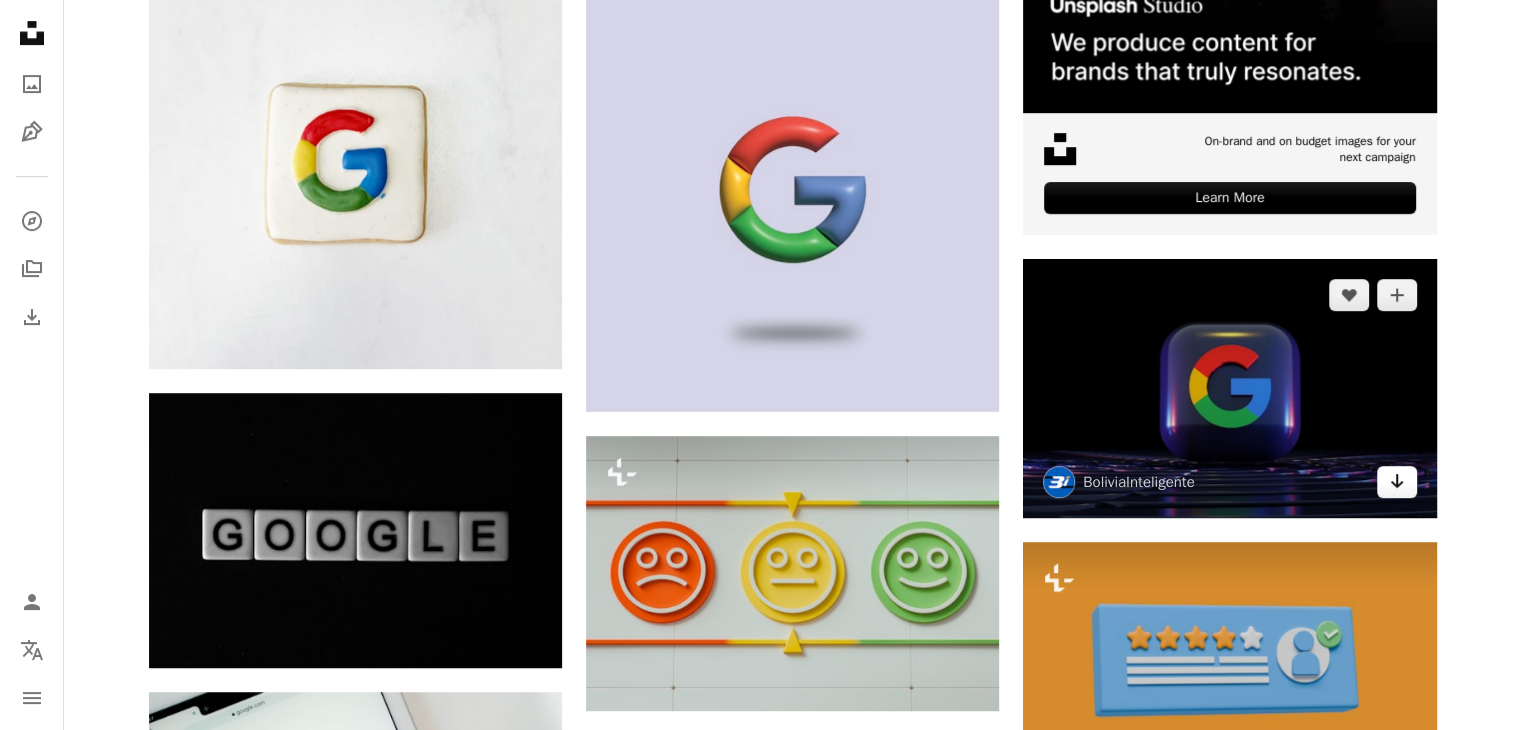 drag, startPoint x: 1243, startPoint y: 393, endPoint x: 1405, endPoint y: 482, distance: 184.83777 